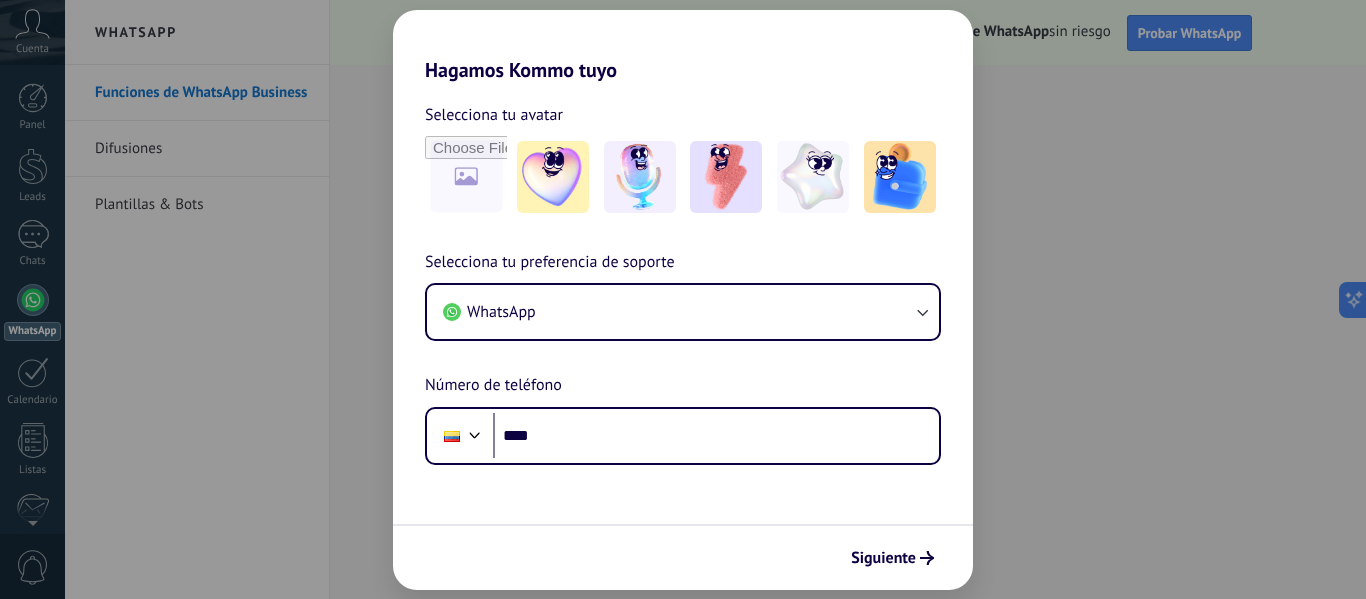 scroll, scrollTop: 0, scrollLeft: 0, axis: both 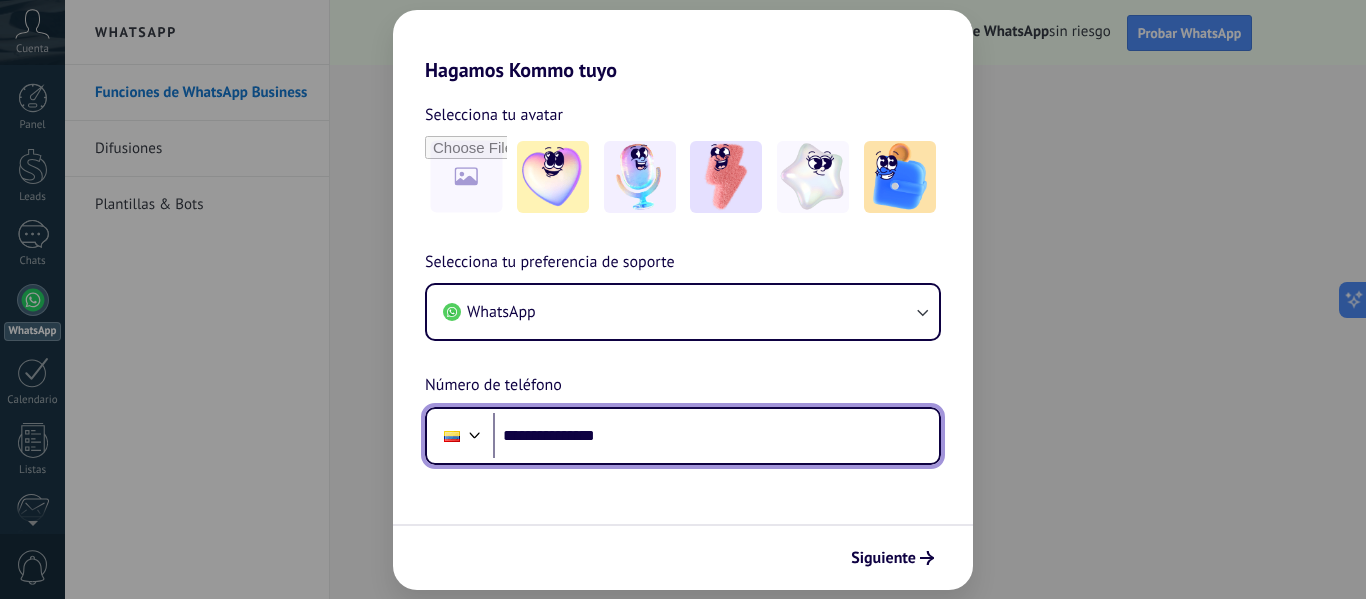 click on "**********" at bounding box center [716, 436] 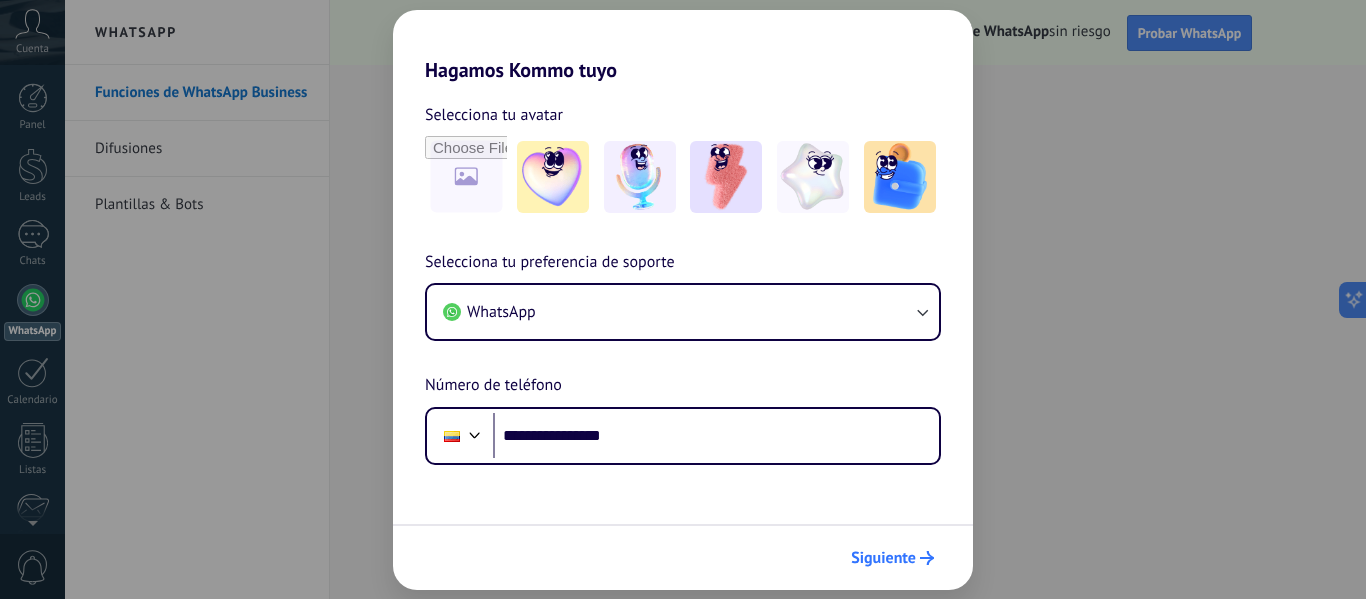 click on "Siguiente" at bounding box center [892, 558] 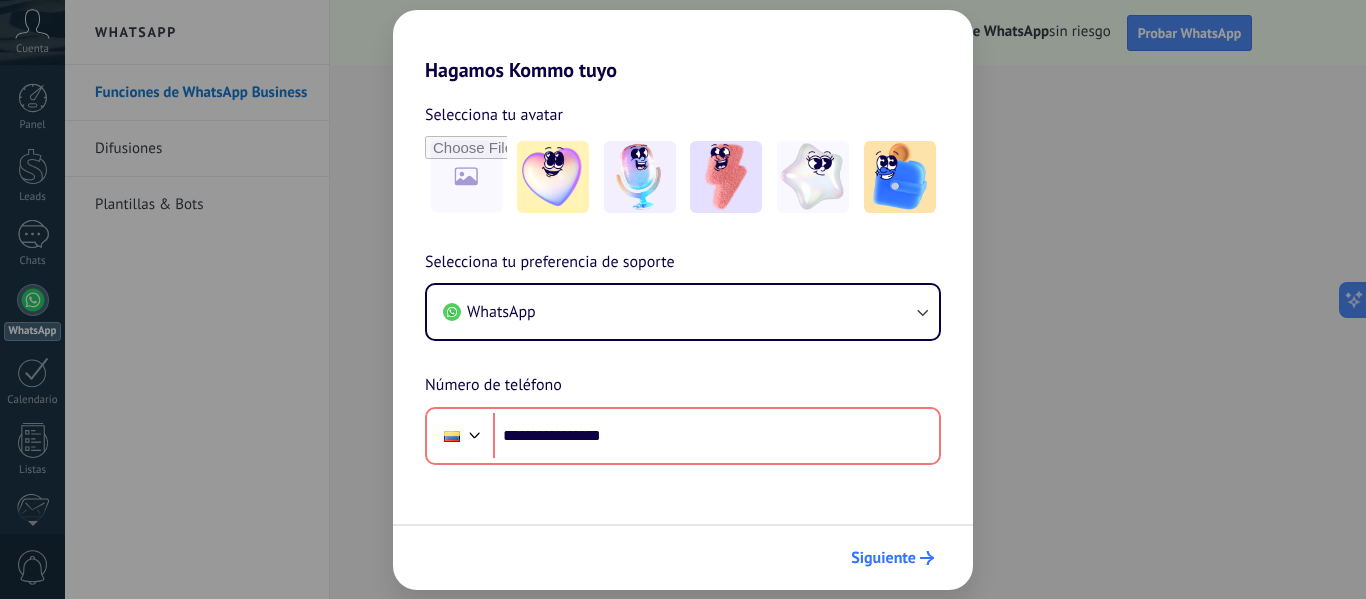 click on "Siguiente" at bounding box center (883, 558) 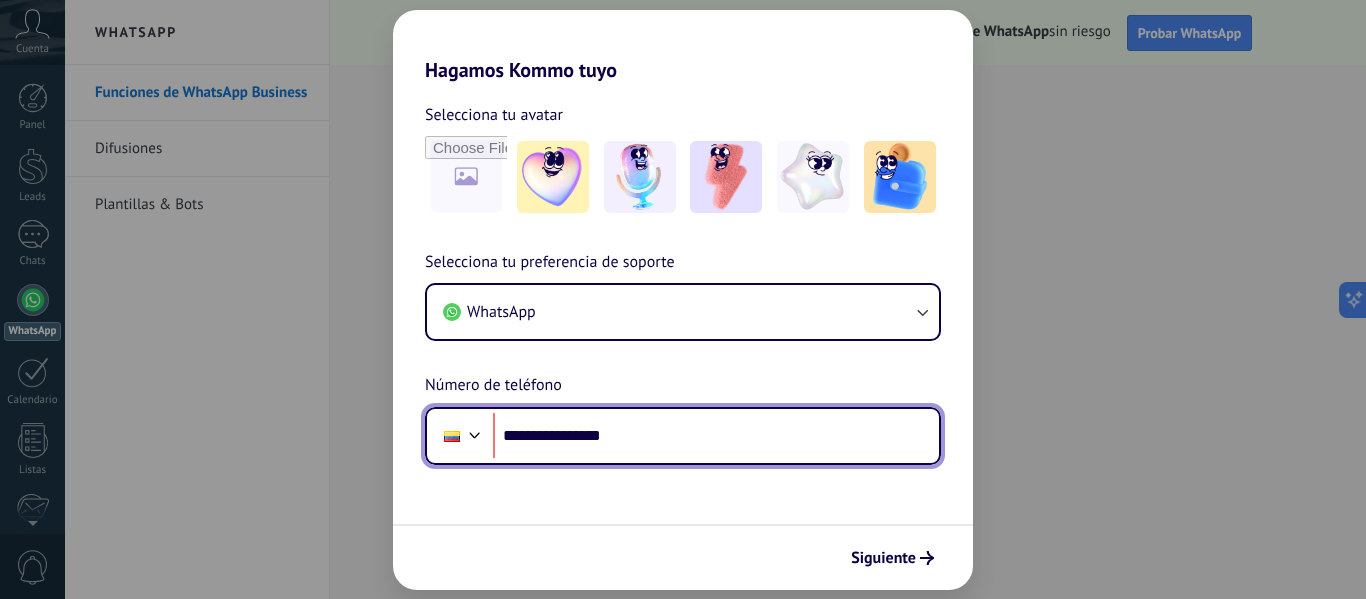 click at bounding box center [452, 436] 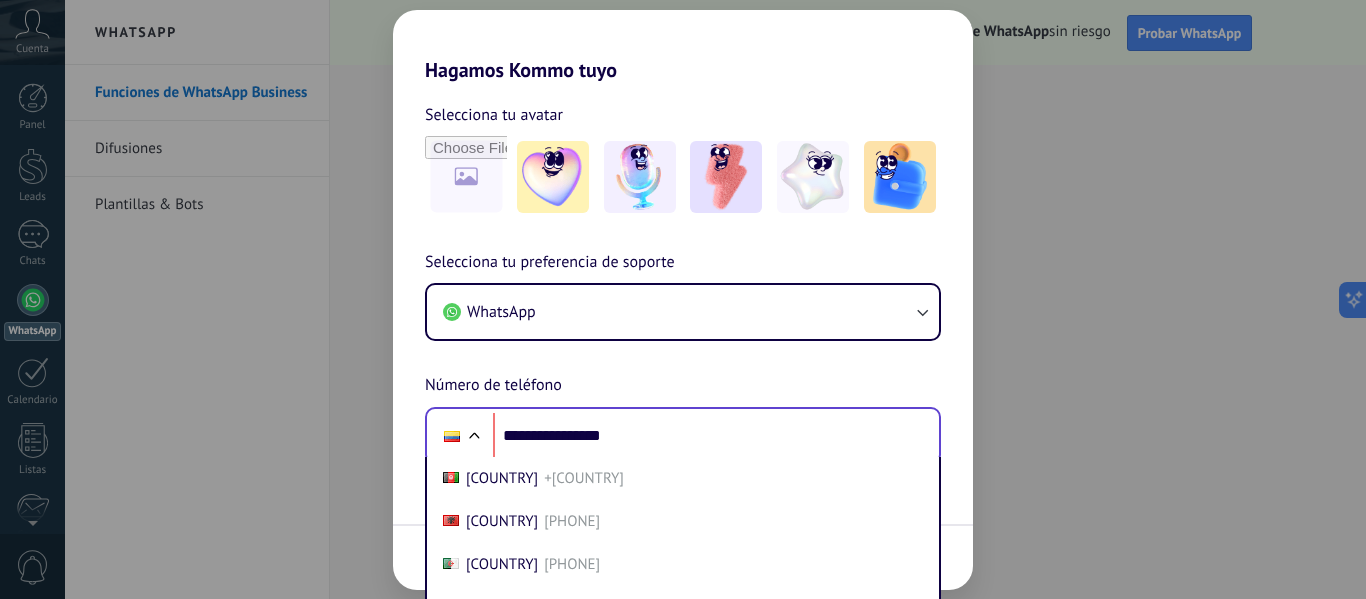 scroll, scrollTop: 96, scrollLeft: 0, axis: vertical 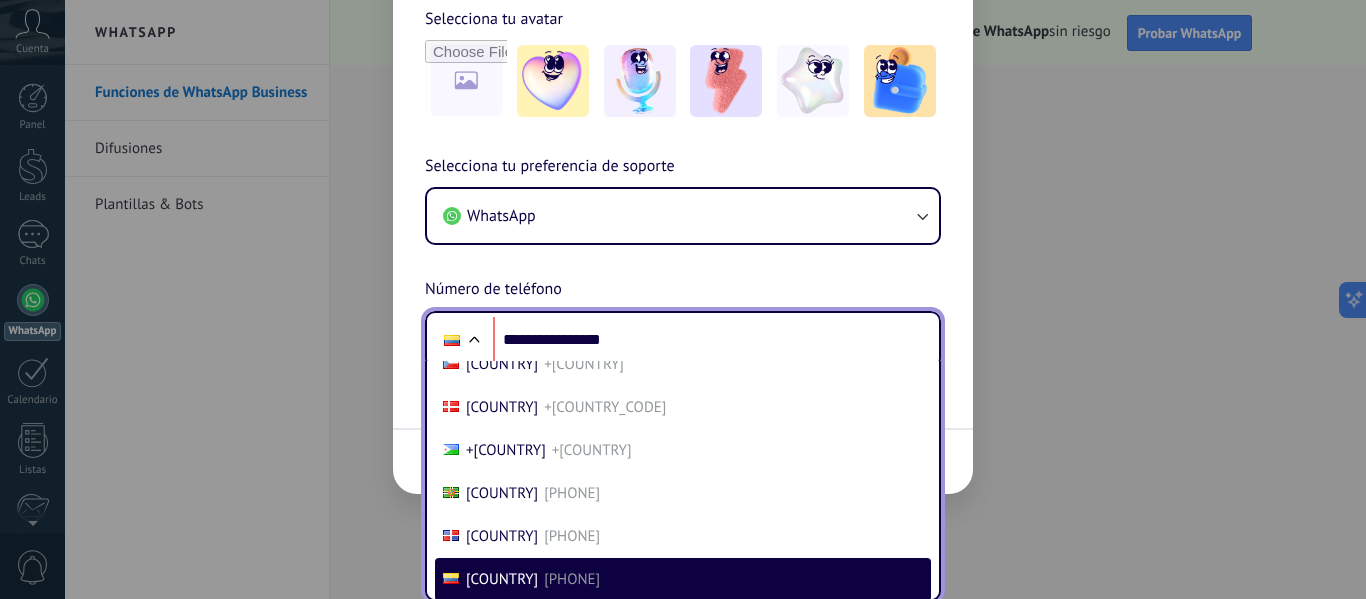 click on "[COUNTRY]" at bounding box center [502, 579] 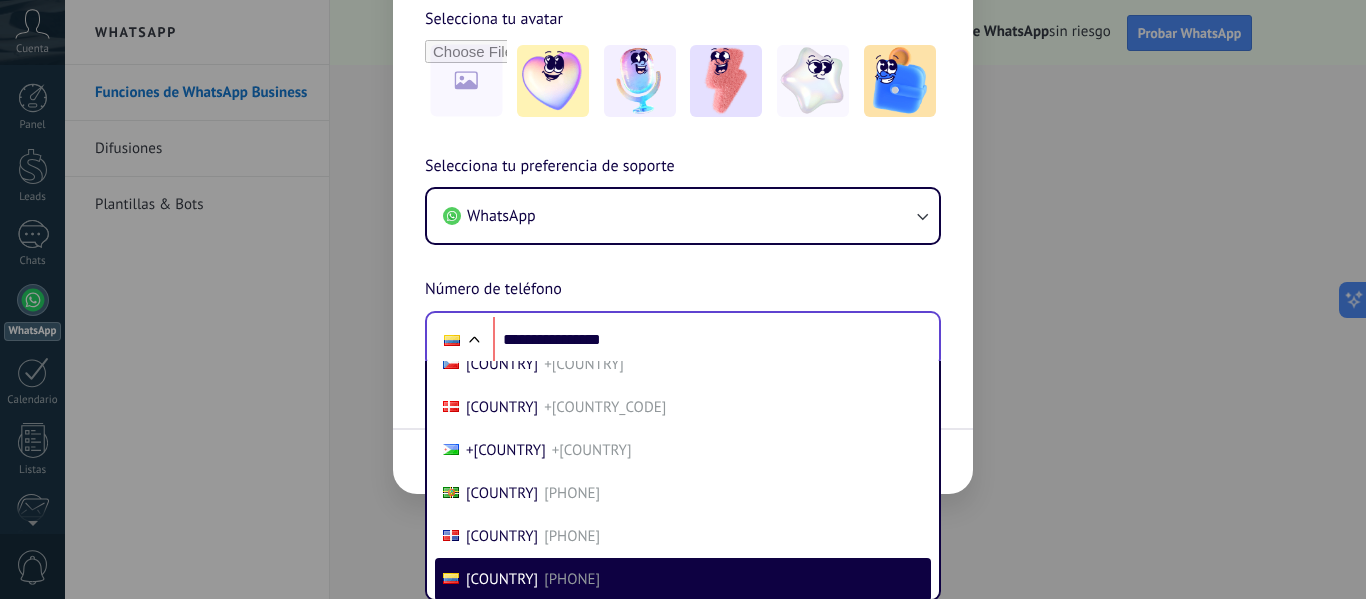 scroll, scrollTop: 0, scrollLeft: 0, axis: both 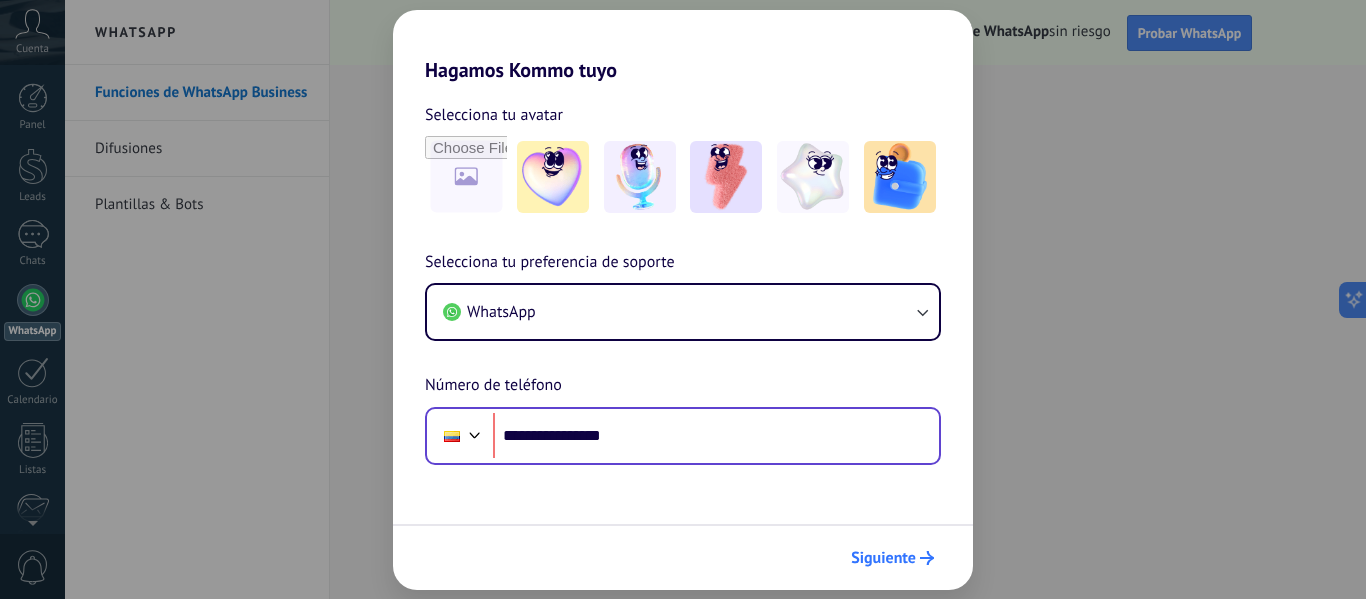 click on "Siguiente" at bounding box center (883, 558) 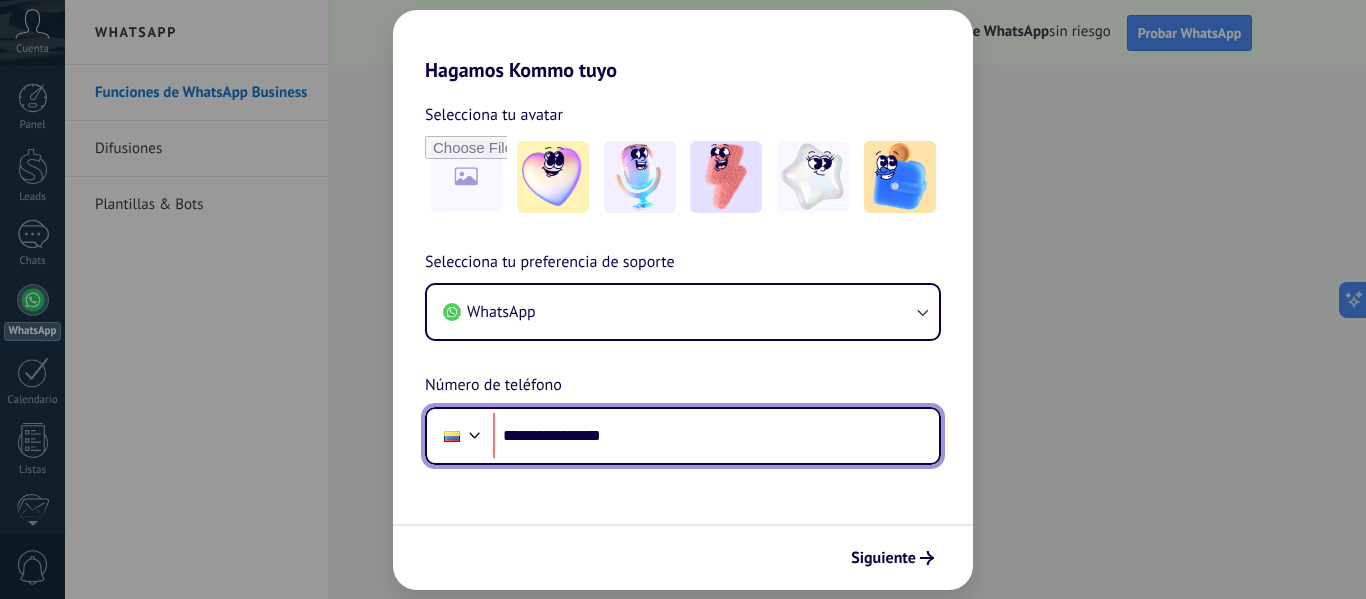 click on "**********" at bounding box center (716, 436) 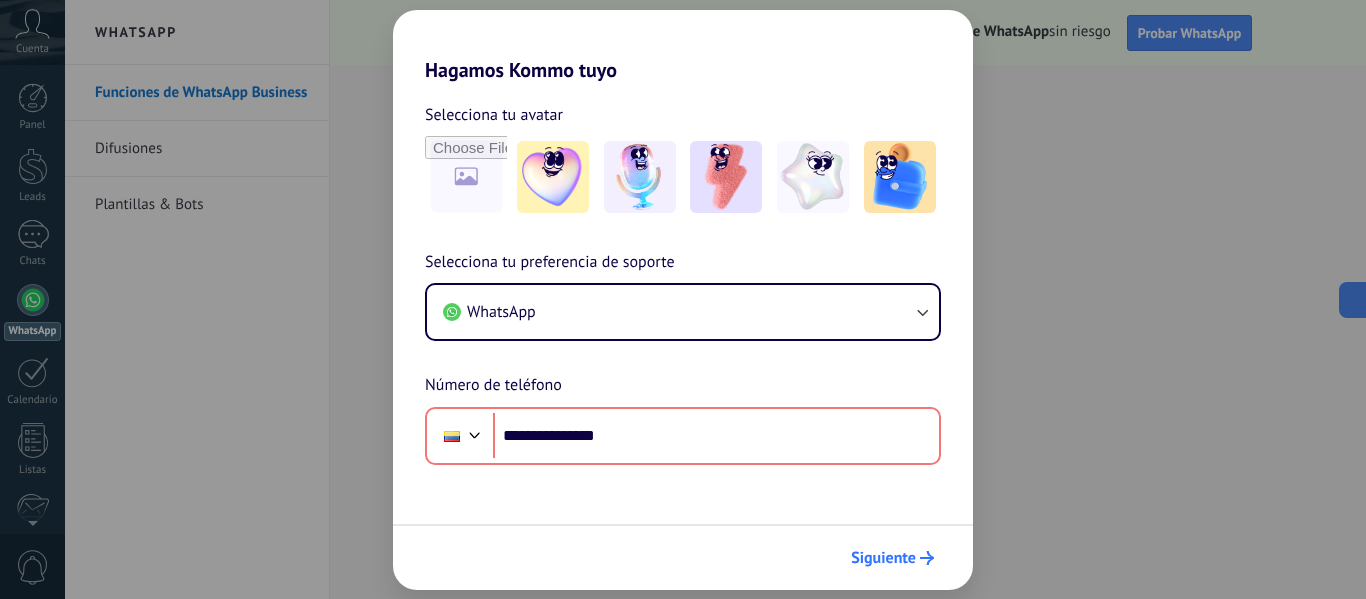 click on "Siguiente" at bounding box center [892, 558] 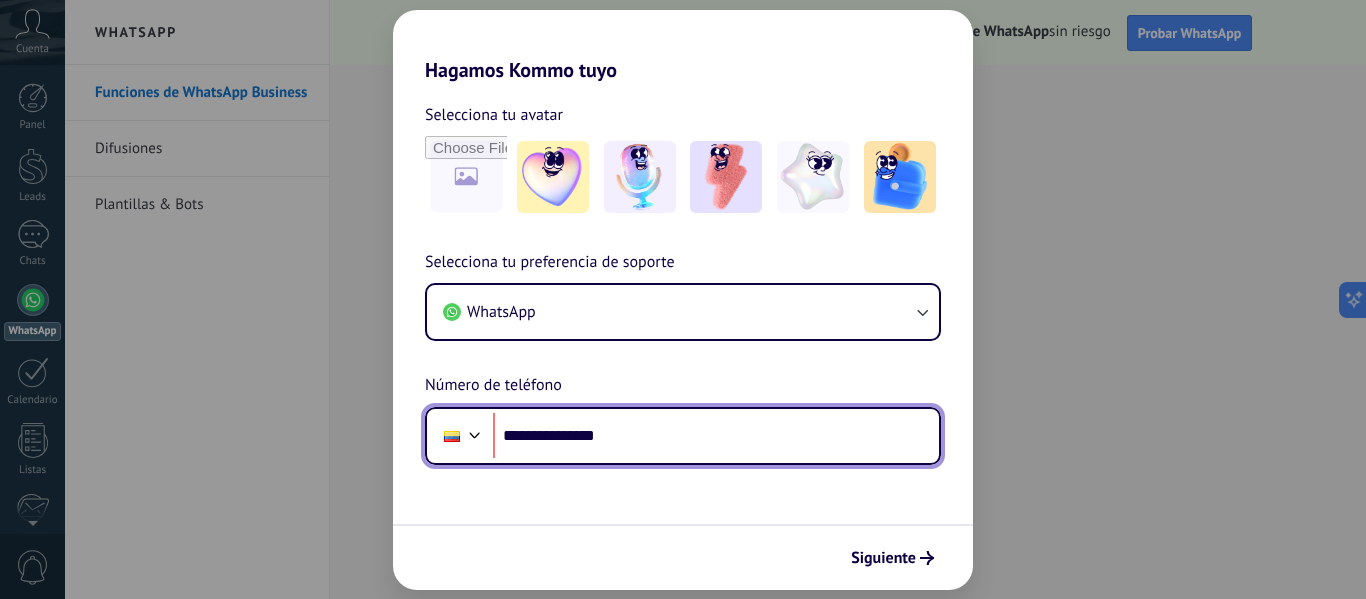 drag, startPoint x: 665, startPoint y: 429, endPoint x: 540, endPoint y: 433, distance: 125.06398 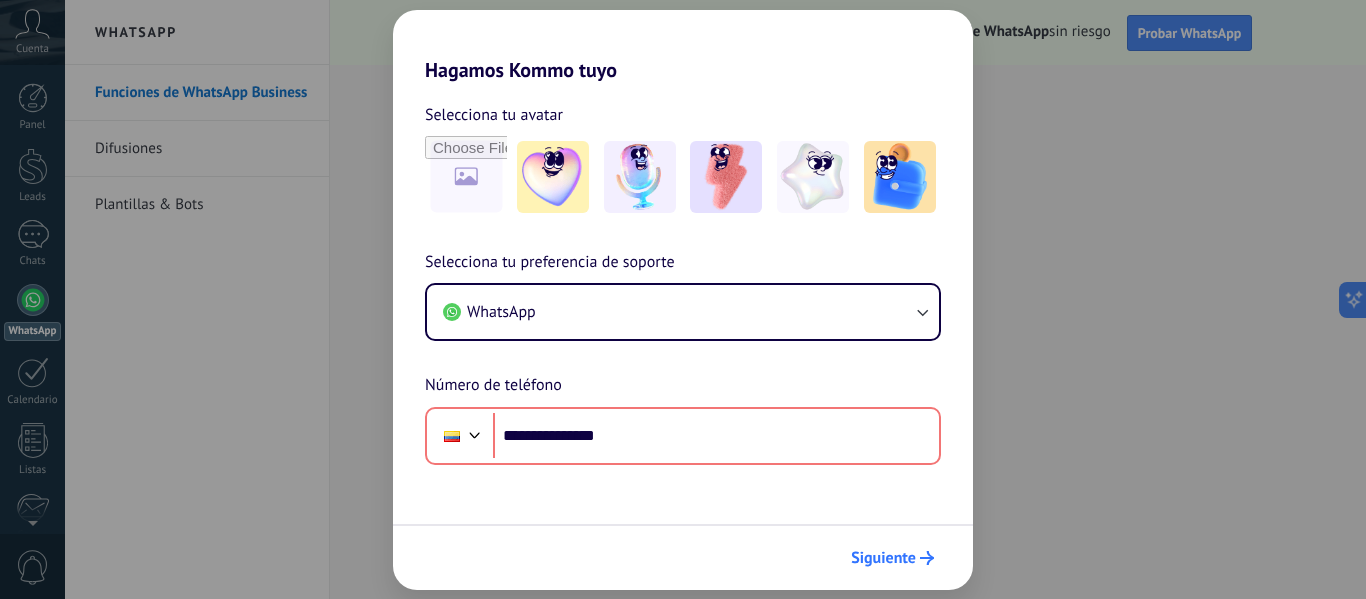 click on "Siguiente" at bounding box center (892, 558) 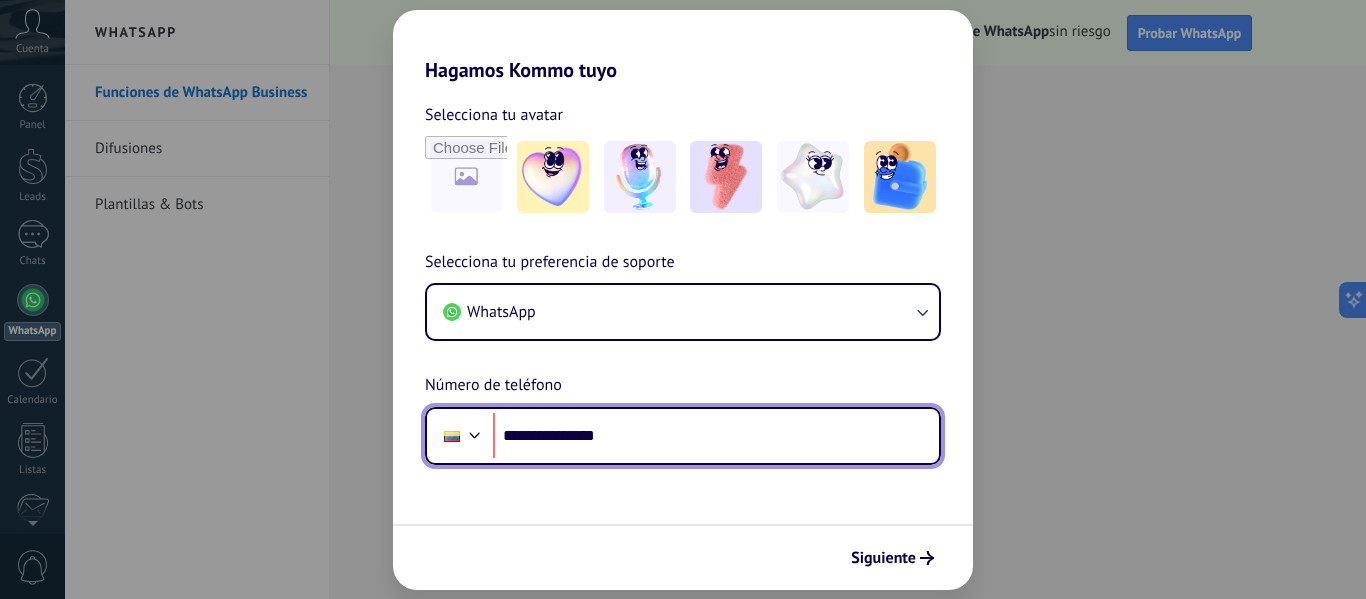 drag, startPoint x: 678, startPoint y: 442, endPoint x: 504, endPoint y: 435, distance: 174.14075 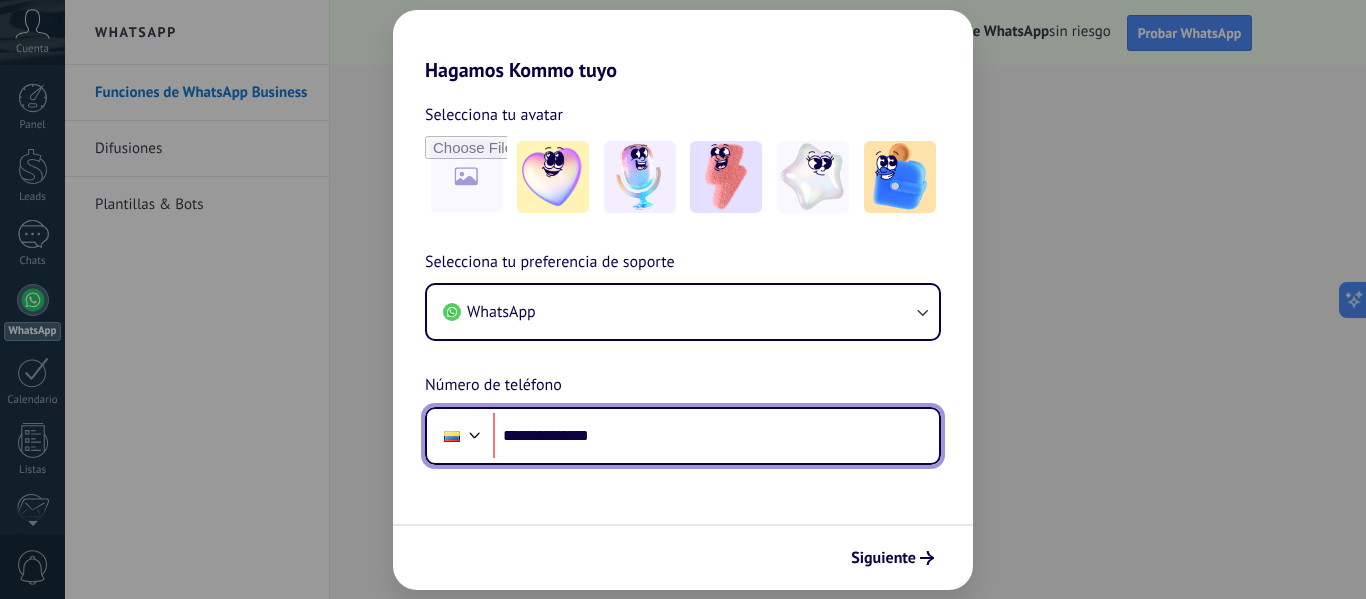type on "**********" 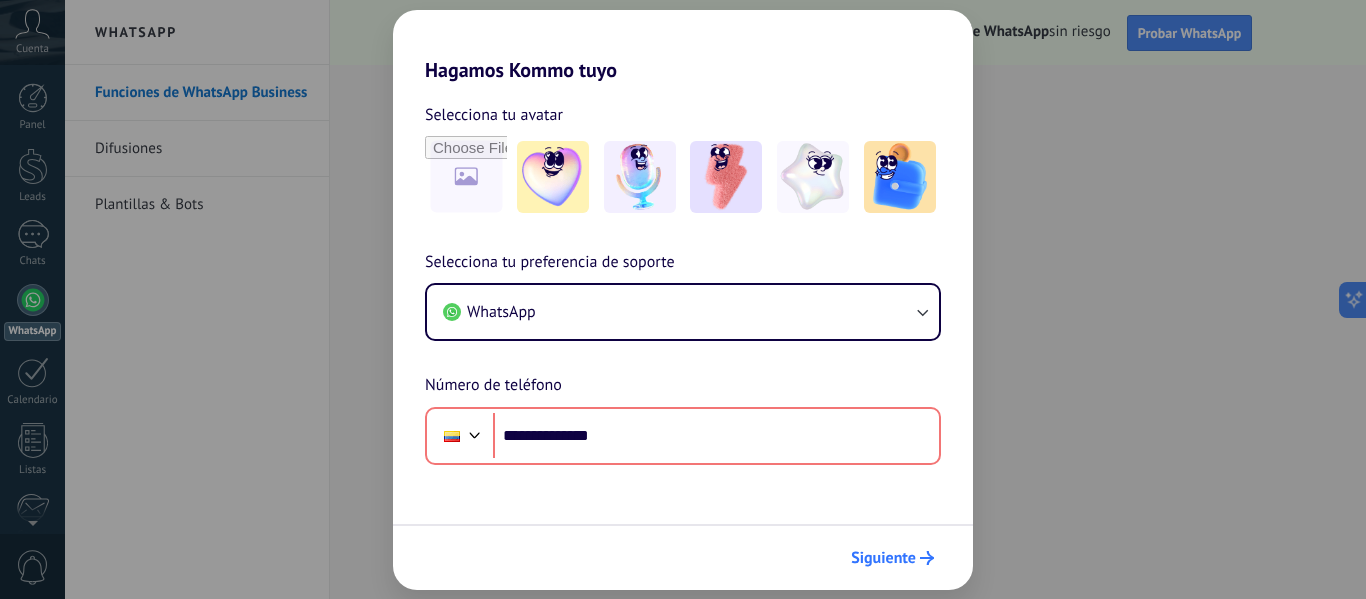 click on "Siguiente" at bounding box center (883, 558) 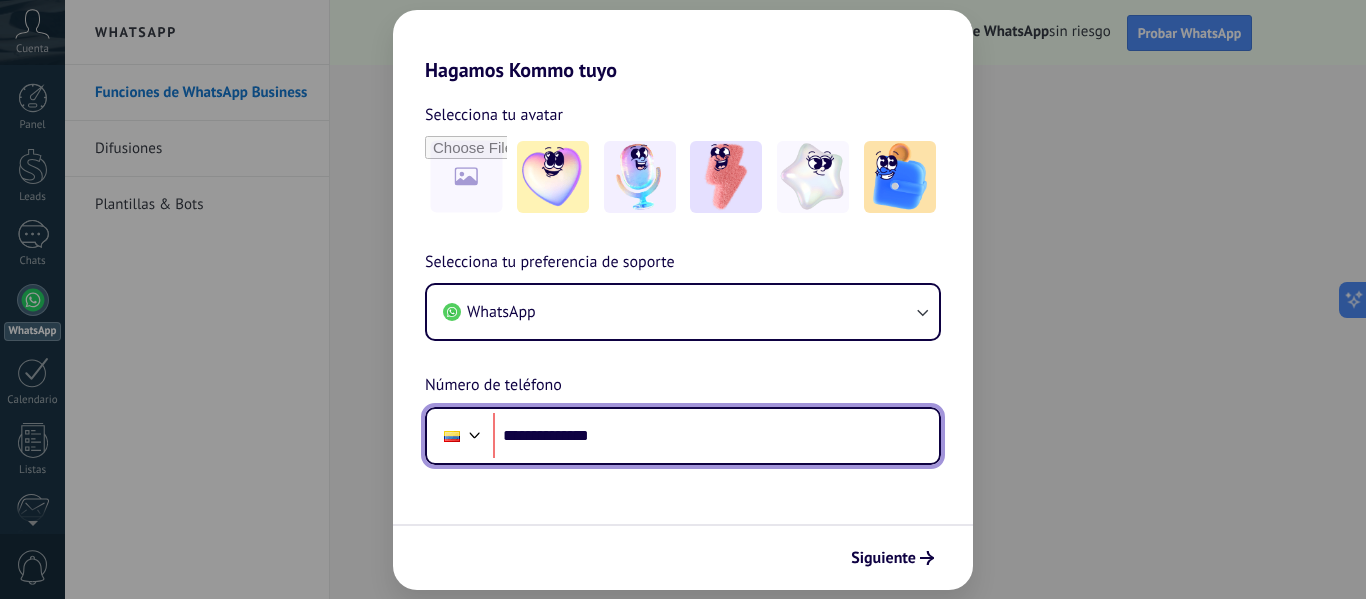 drag, startPoint x: 651, startPoint y: 440, endPoint x: 504, endPoint y: 446, distance: 147.12239 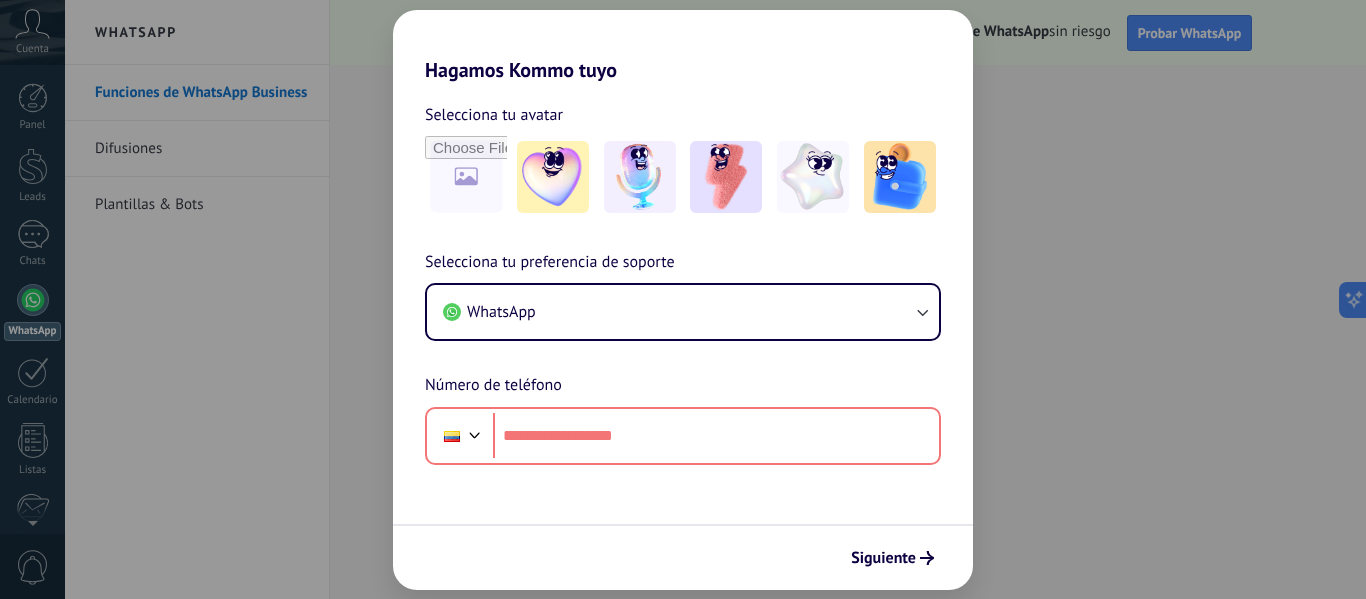 click at bounding box center [460, 436] 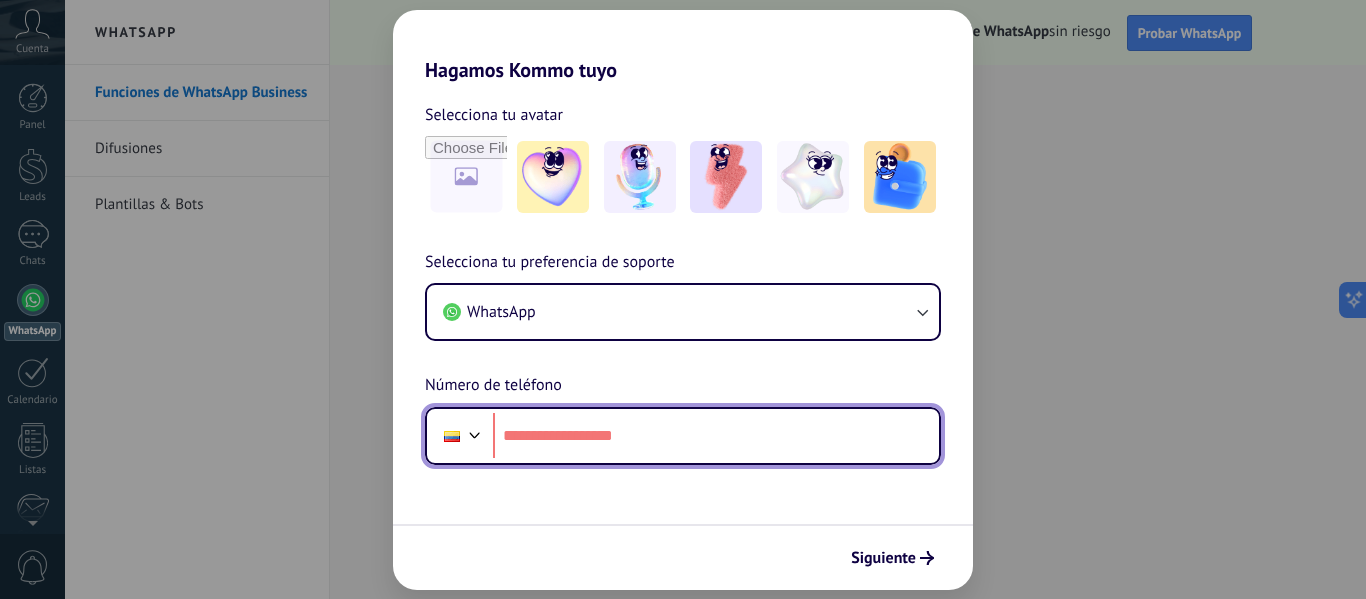 click at bounding box center [475, 433] 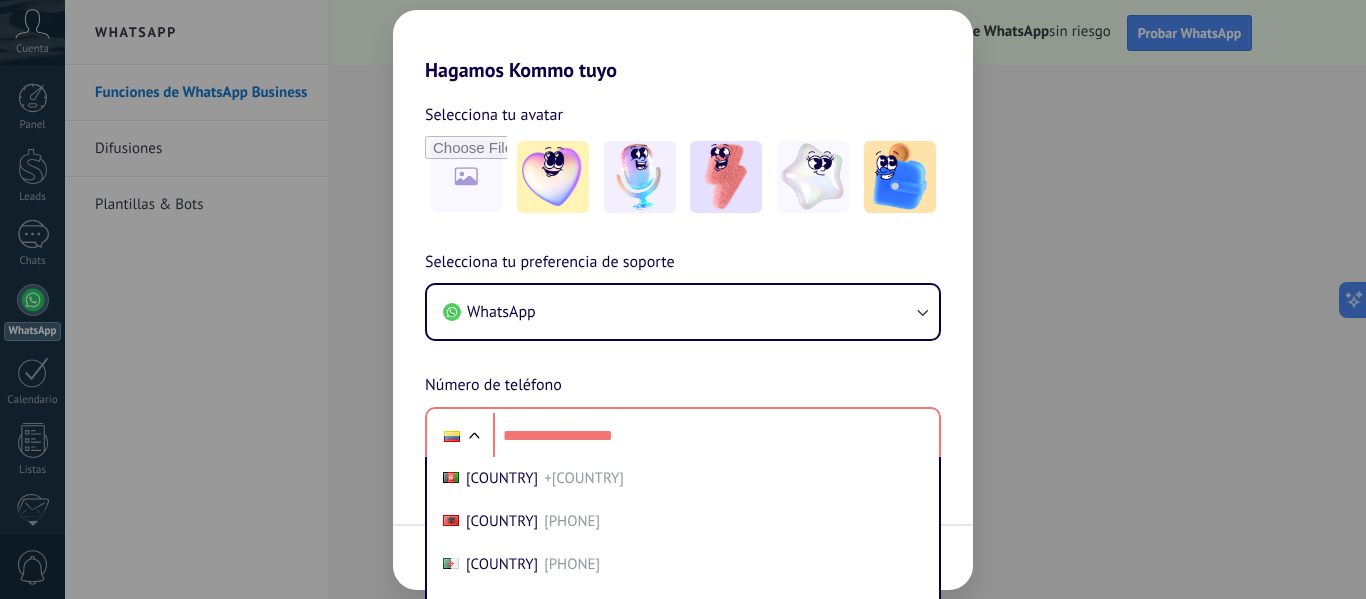 scroll, scrollTop: 96, scrollLeft: 0, axis: vertical 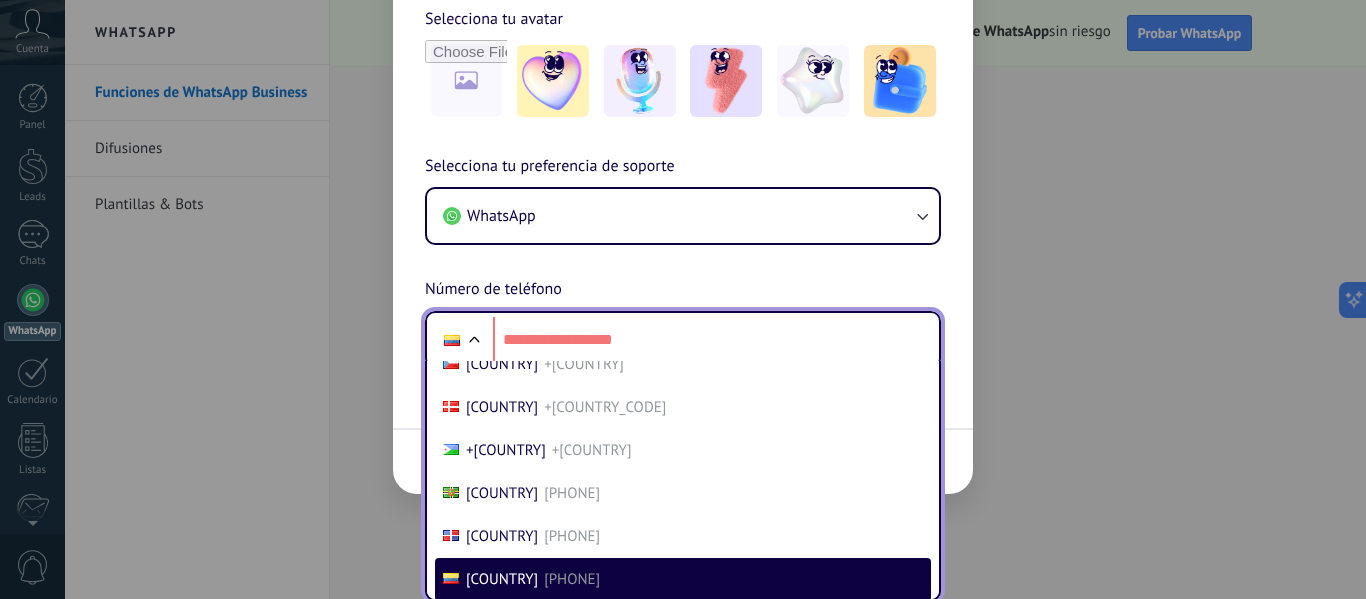 click on "[COUNTRY]" at bounding box center (502, 579) 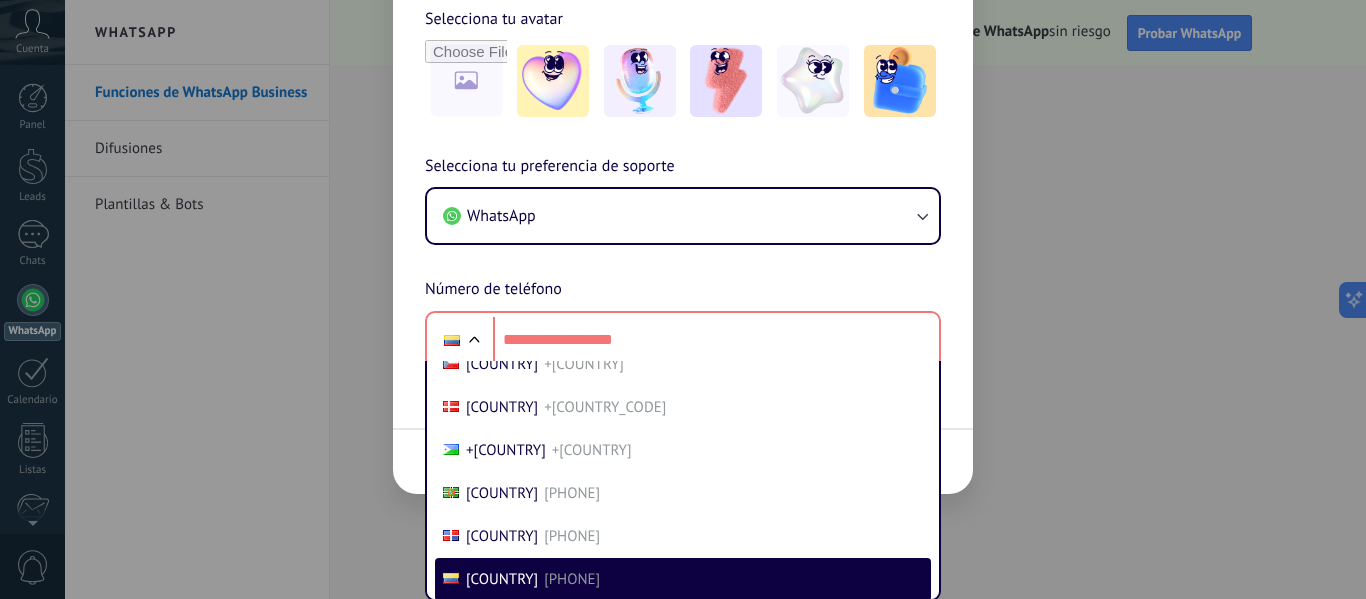 scroll, scrollTop: 0, scrollLeft: 0, axis: both 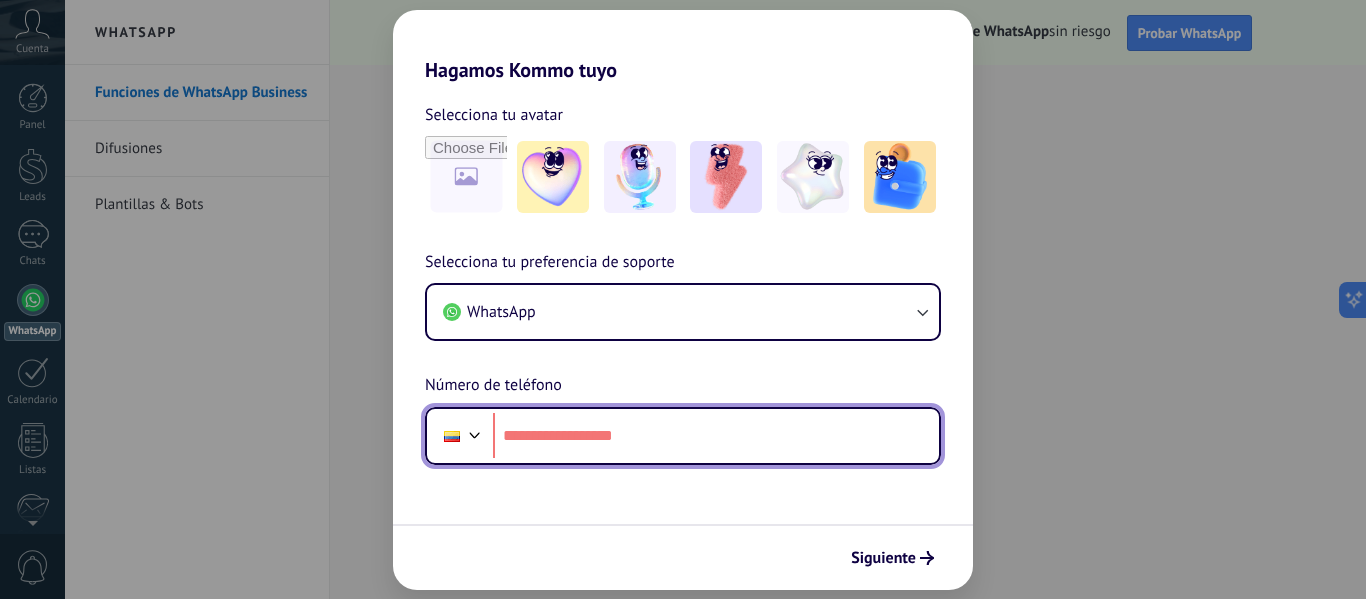 click at bounding box center [716, 436] 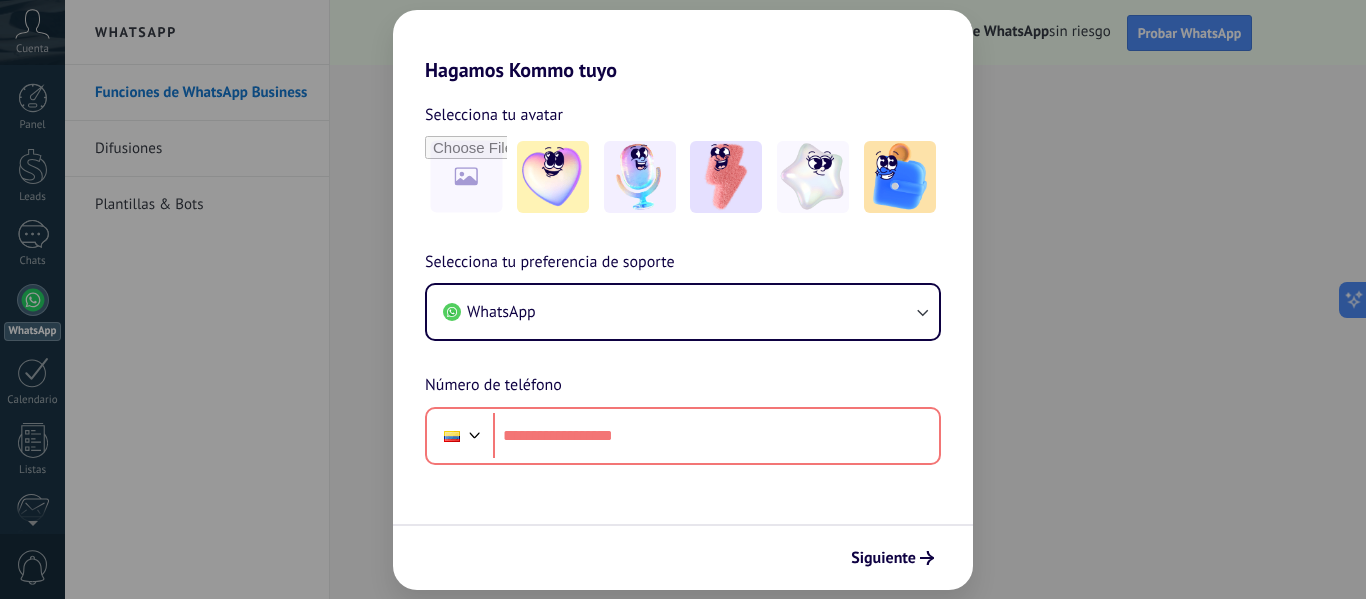 scroll, scrollTop: 96, scrollLeft: 0, axis: vertical 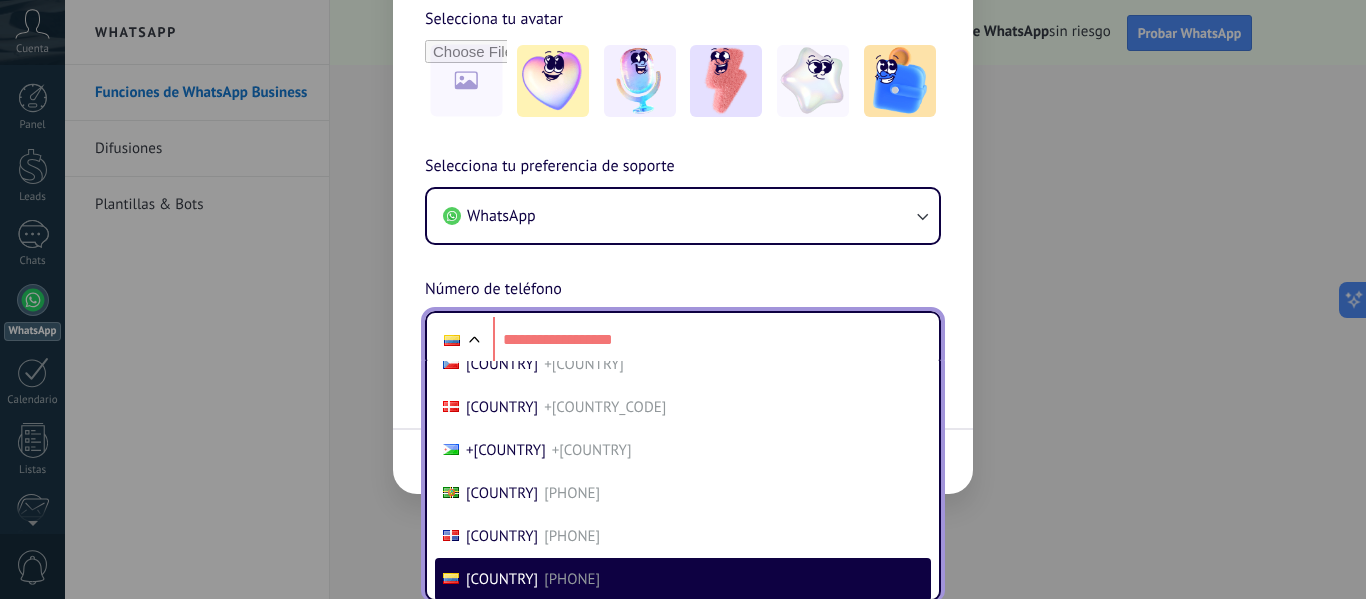click on "[PHONE]" at bounding box center [572, 579] 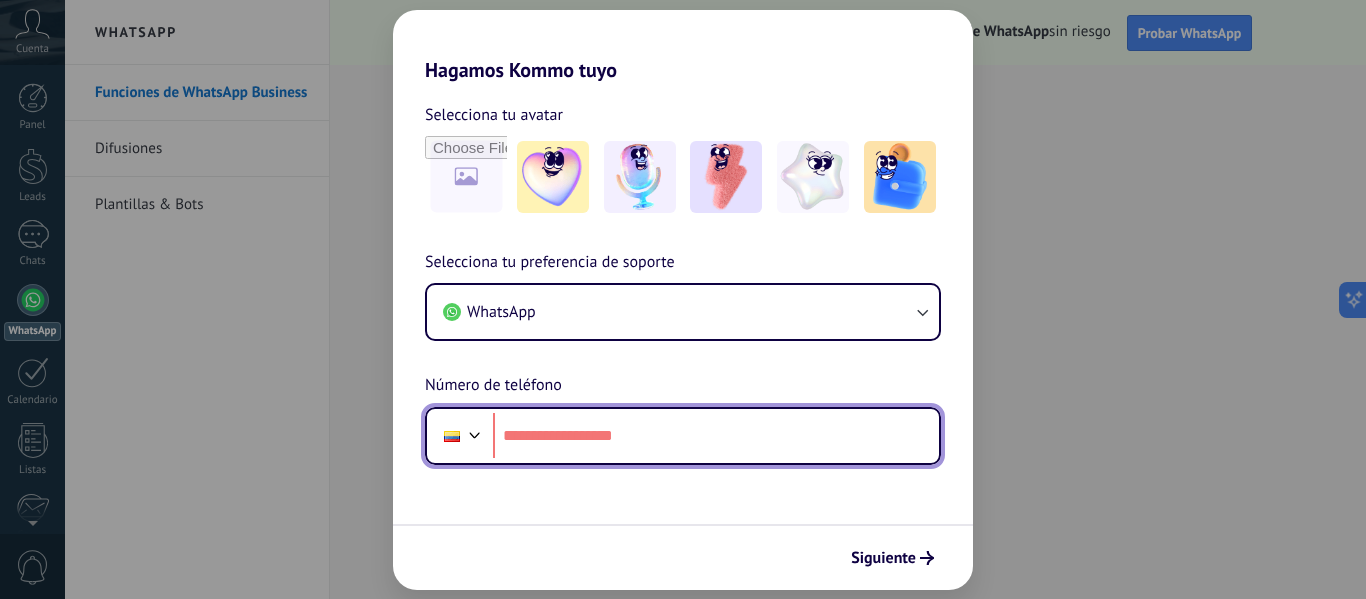 scroll, scrollTop: 0, scrollLeft: 0, axis: both 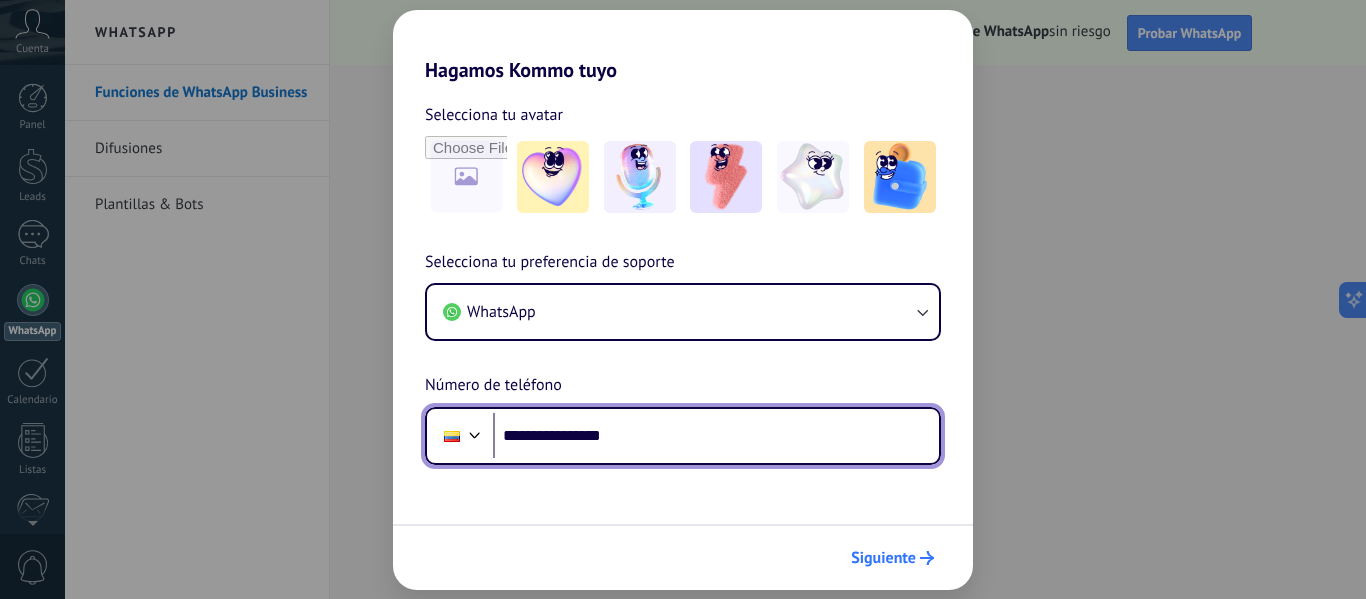 type on "**********" 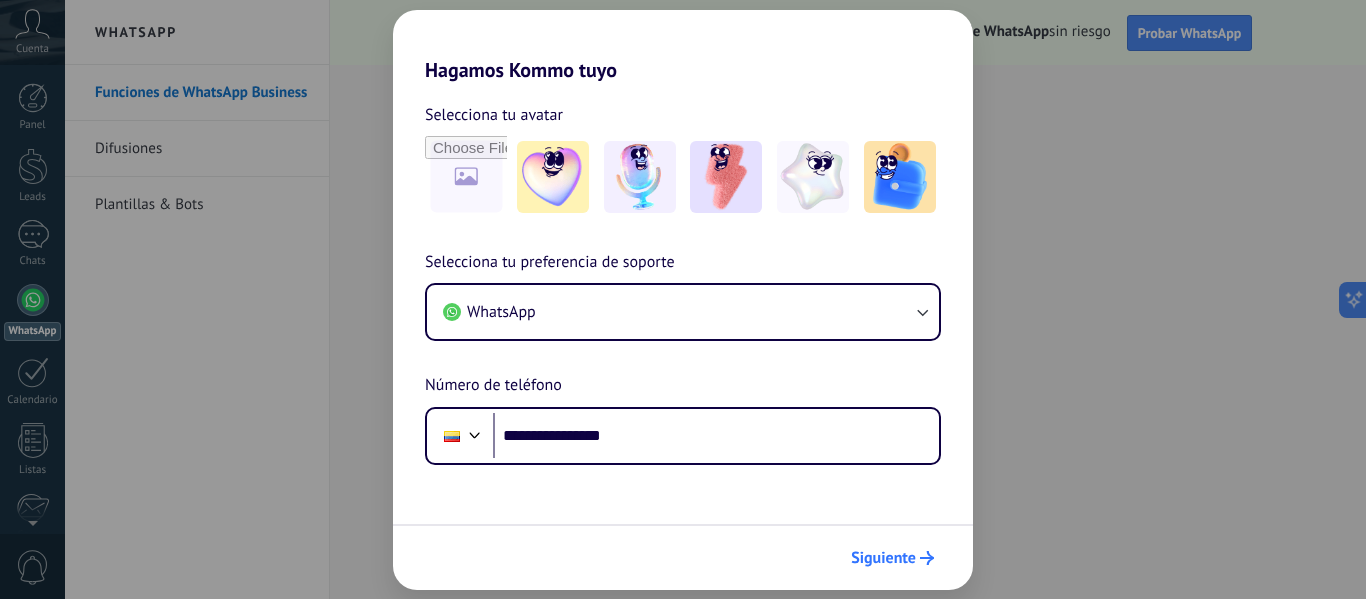 click at bounding box center (927, 558) 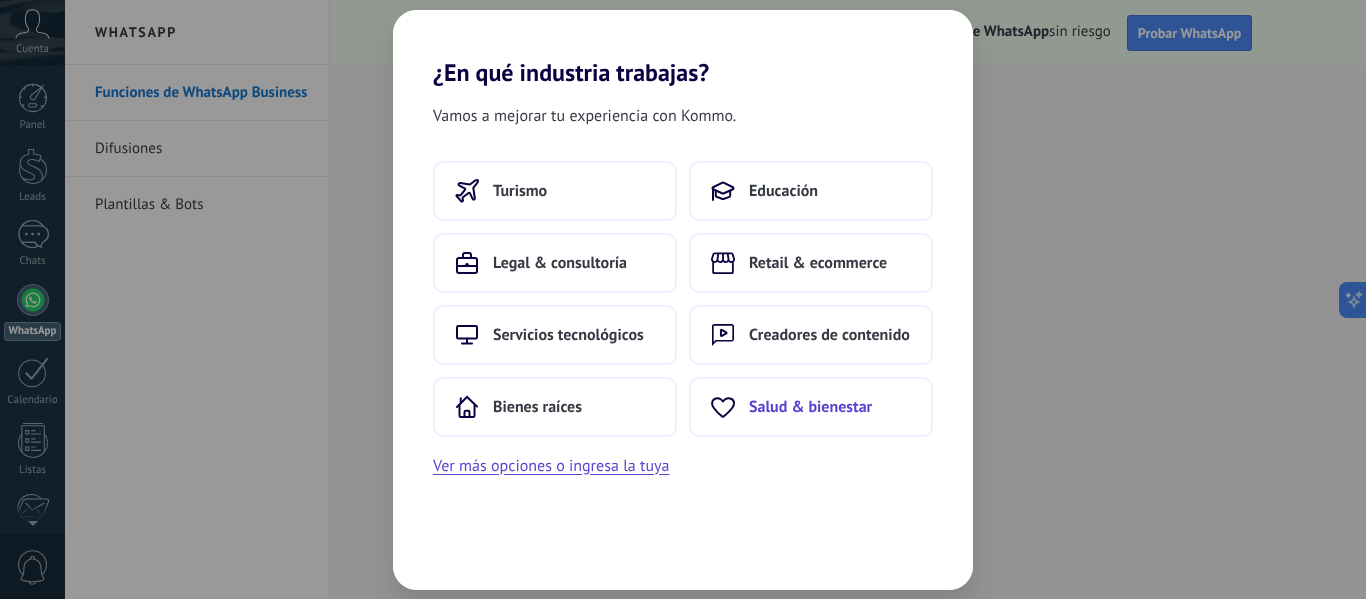 click on "Salud & bienestar" at bounding box center [811, 407] 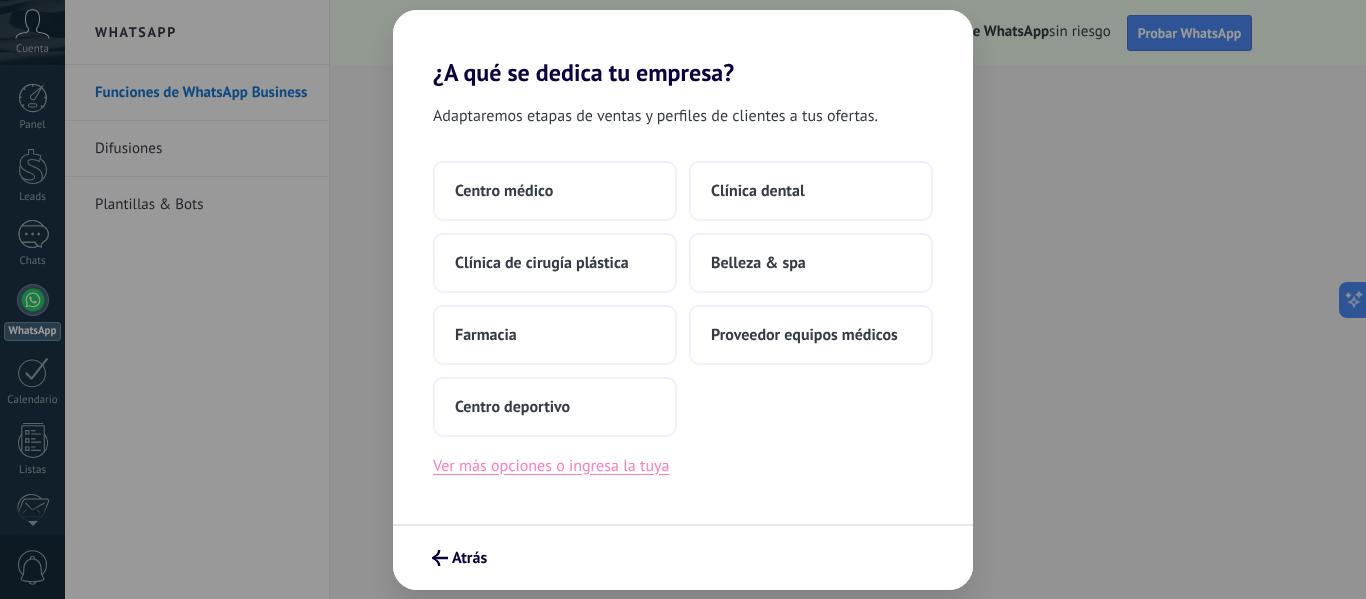 click on "Ver más opciones o ingresa la tuya" at bounding box center (551, 466) 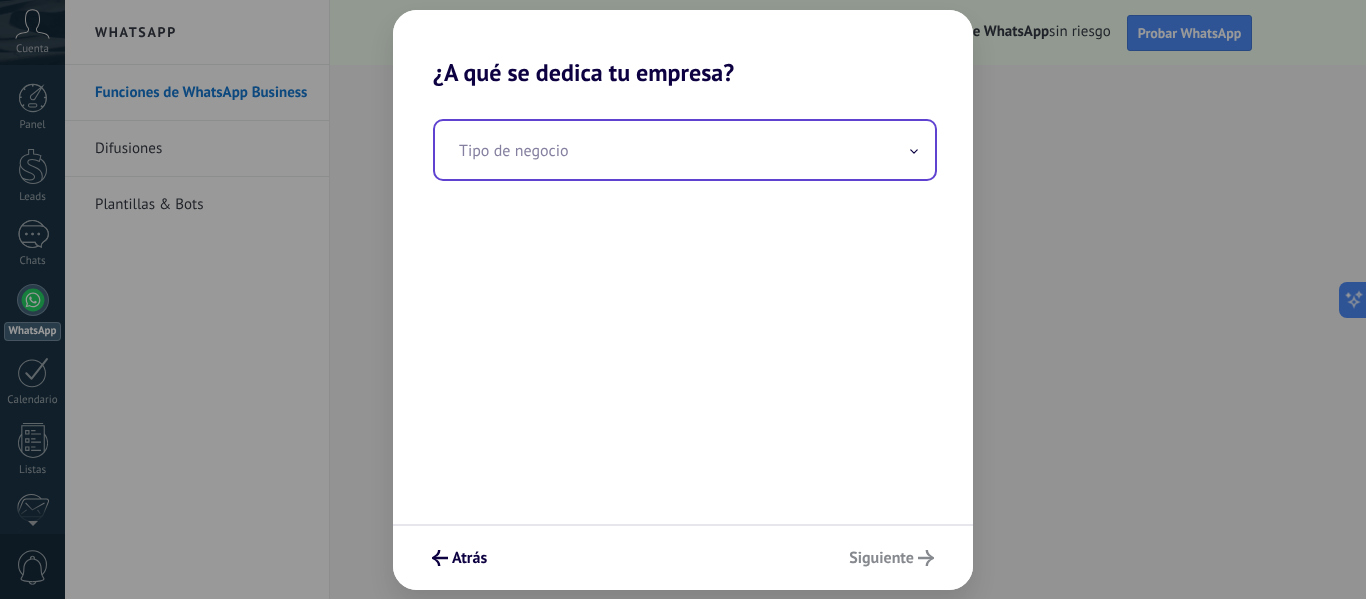 click at bounding box center (685, 150) 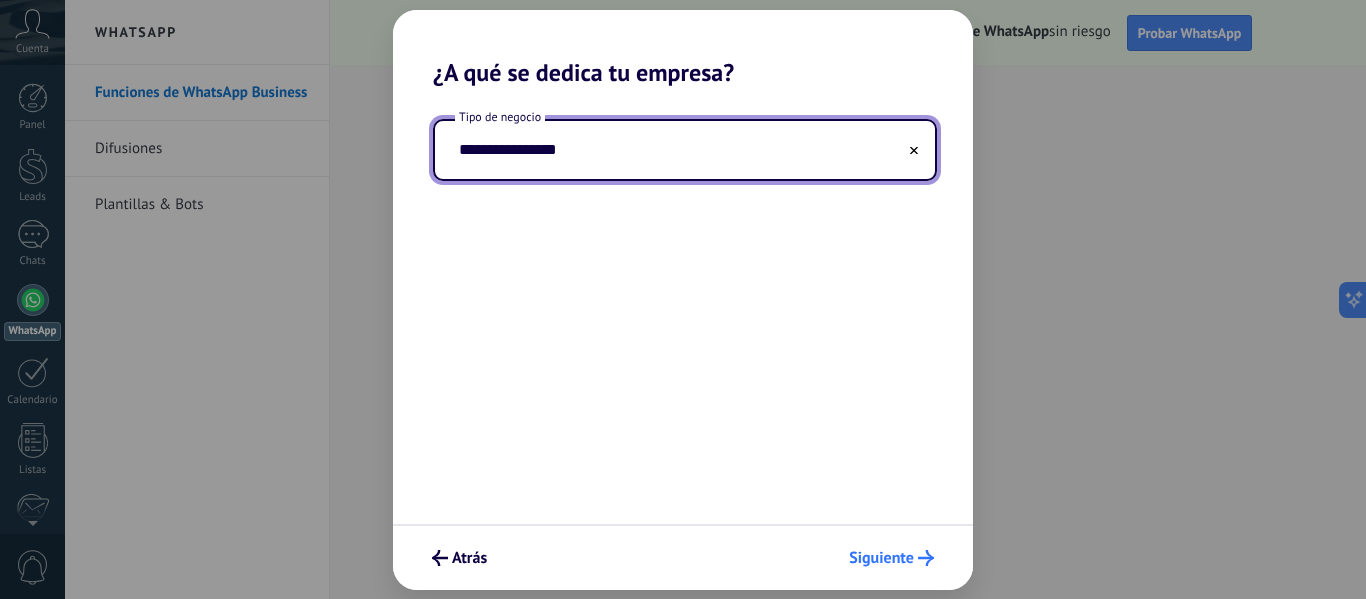 type on "**********" 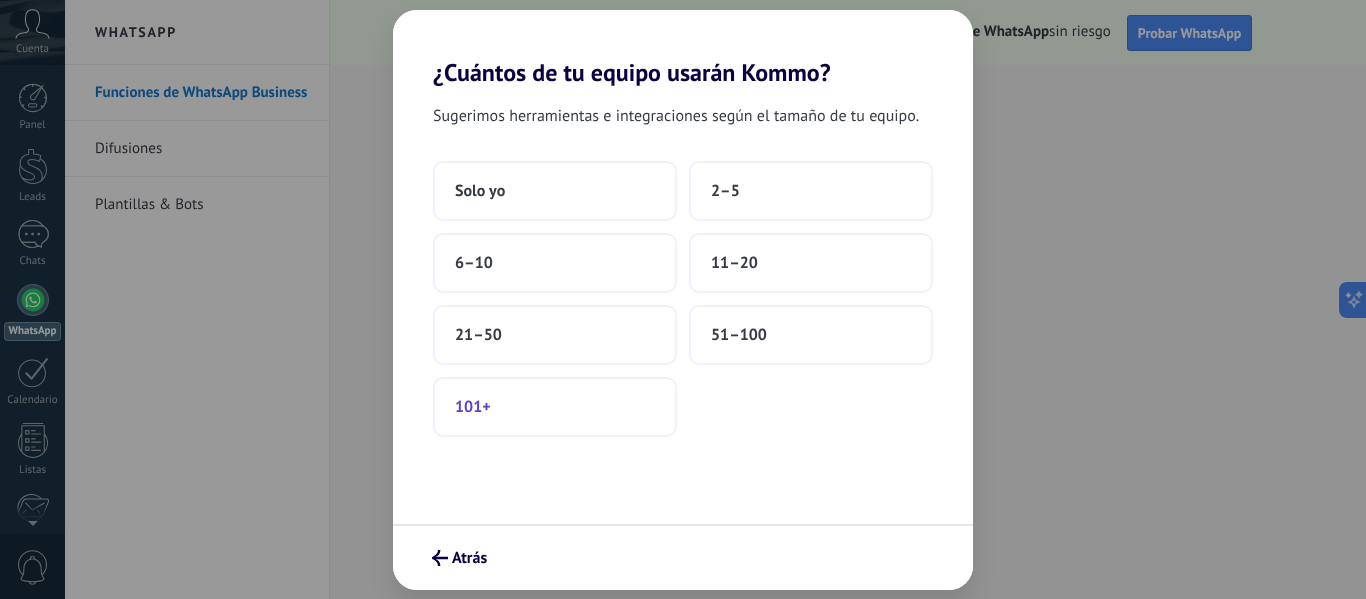 click on "101+" at bounding box center (555, 407) 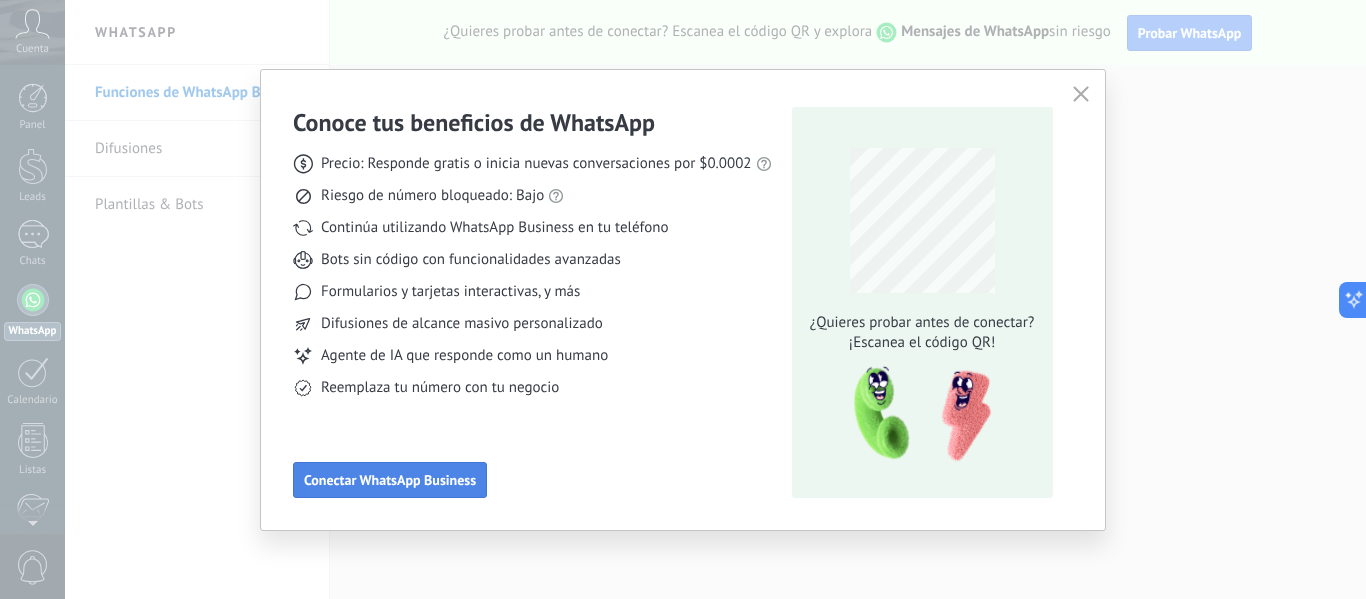 click on "Conectar WhatsApp Business" at bounding box center (390, 480) 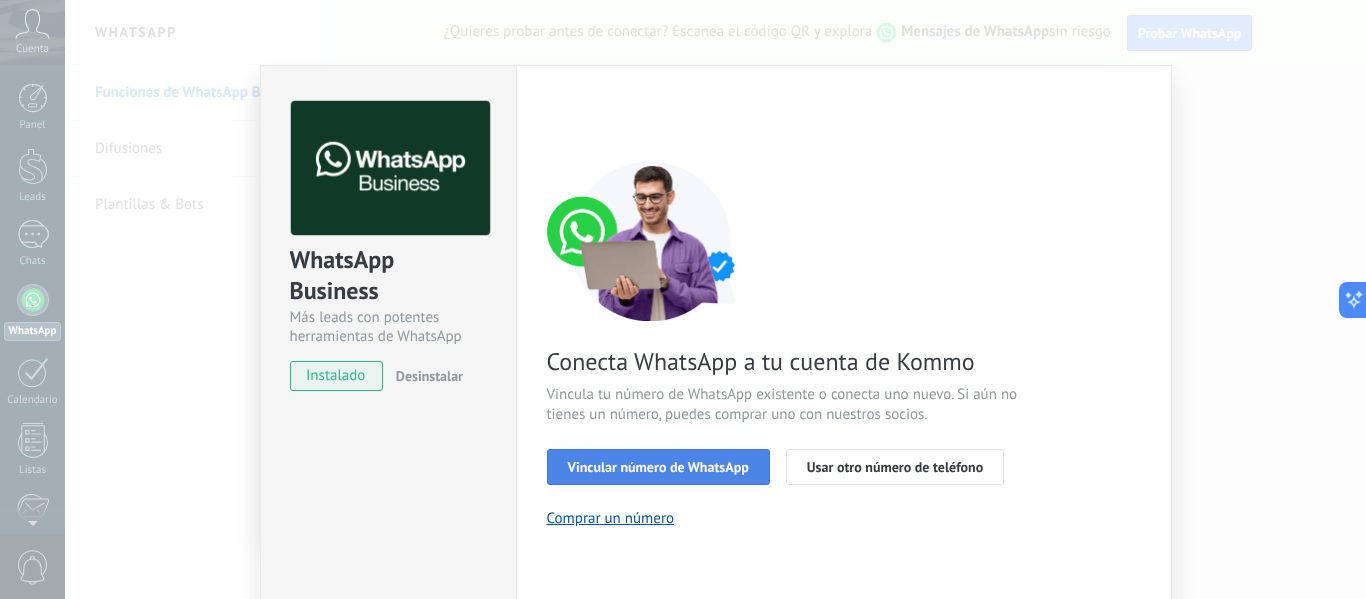 click on "Vincular número de WhatsApp" at bounding box center [658, 467] 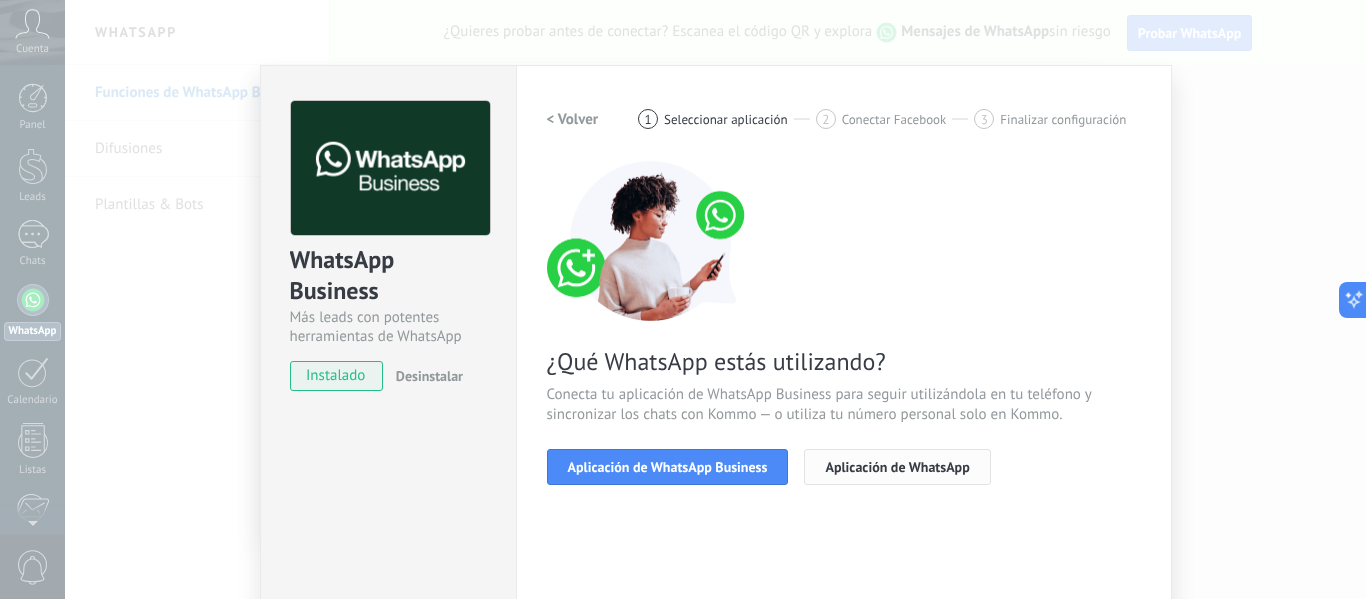 click on "Aplicación de WhatsApp" at bounding box center [897, 467] 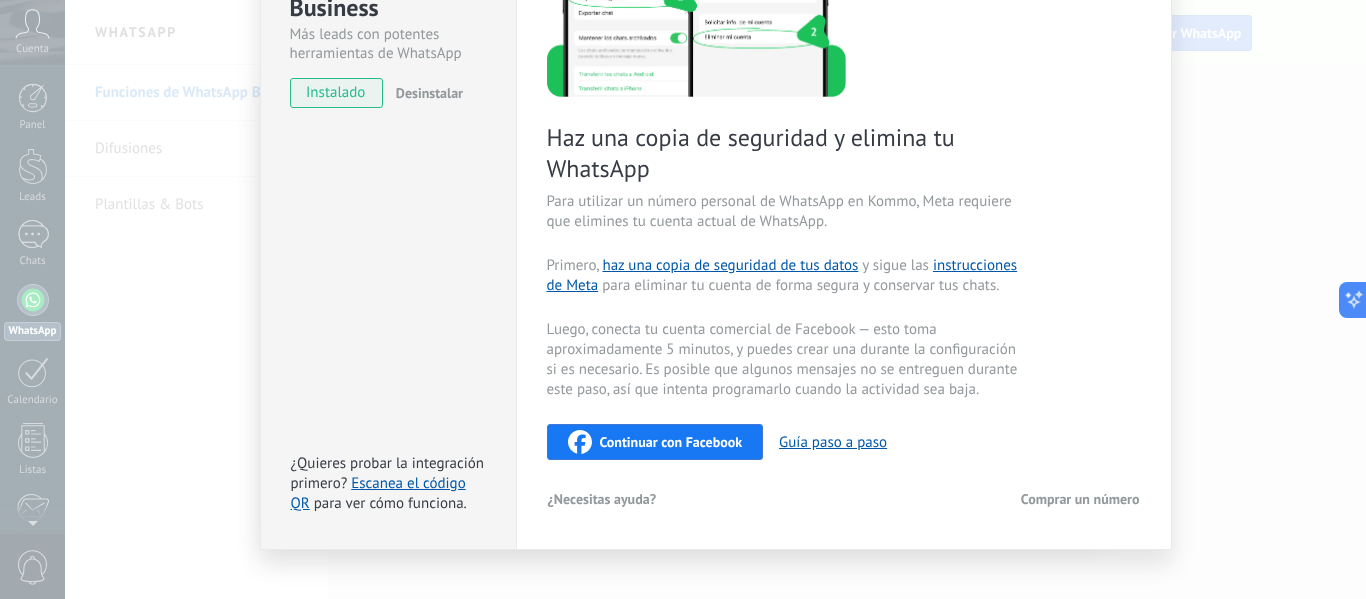 scroll, scrollTop: 285, scrollLeft: 0, axis: vertical 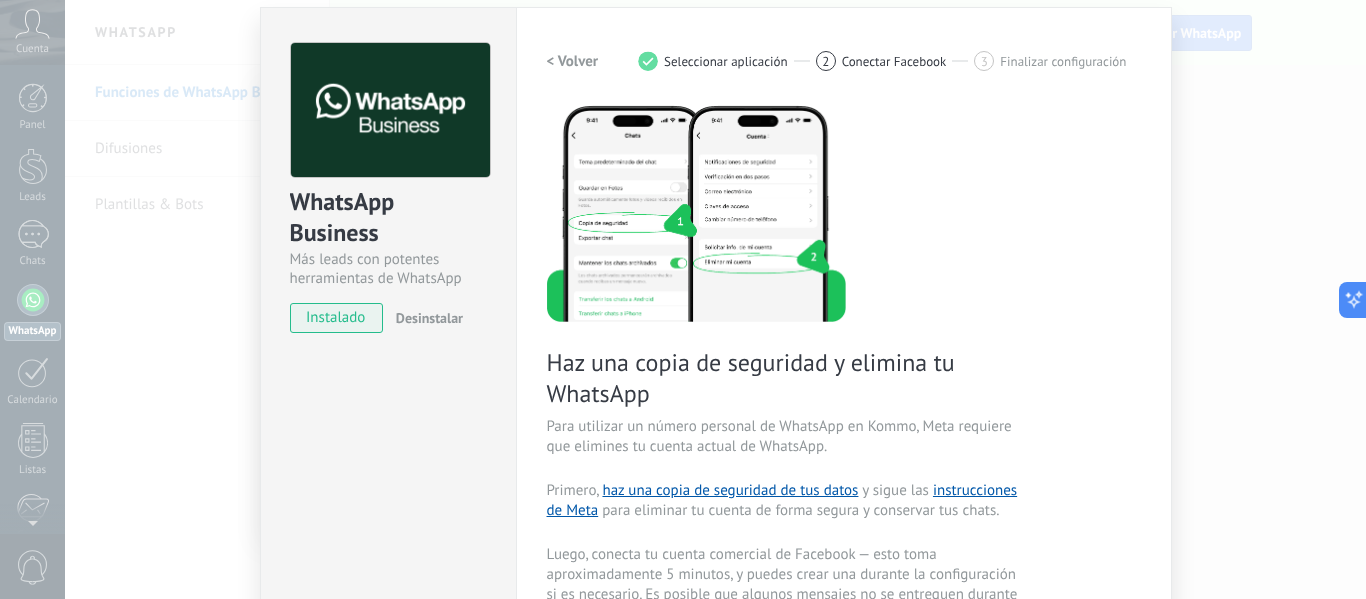 click on "WhatsApp Business Más leads con potentes herramientas de WhatsApp instalado Desinstalar ¿Quieres probar la integración primero?   Escanea el código QR   para ver cómo funciona. Configuraciones Autorizaciones This tab logs the users who have granted integration access to this account. If you want to to remove a user's ability to send requests to the account on behalf of this integration, you can revoke access. If access is revoked from all users, the integration will stop working. This app is installed, but no one has given it access yet. WhatsApp Cloud API más _:   Guardar   Volver 1 Seleccionar aplicación 2 Conectar Facebook   3 Finalizar configuración Haz una copia de seguridad y elimina tu WhatsApp Para utilizar un número personal de WhatsApp en Kommo, Meta requiere que elimines tu cuenta actual de WhatsApp. Primero,    haz una copia de seguridad de tus datos    y sigue las    instrucciones de Meta    para eliminar tu cuenta de forma segura y conservar tus chats. Continuar con Facebook" at bounding box center (715, 299) 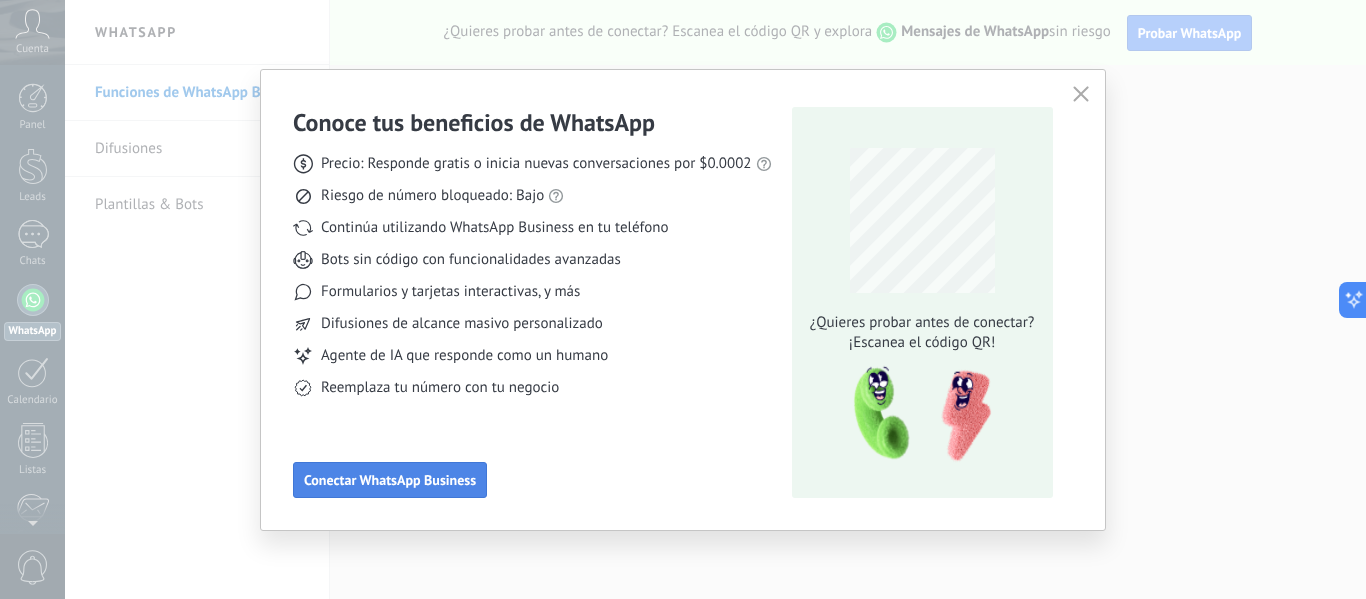 click on "Conectar WhatsApp Business" at bounding box center [390, 480] 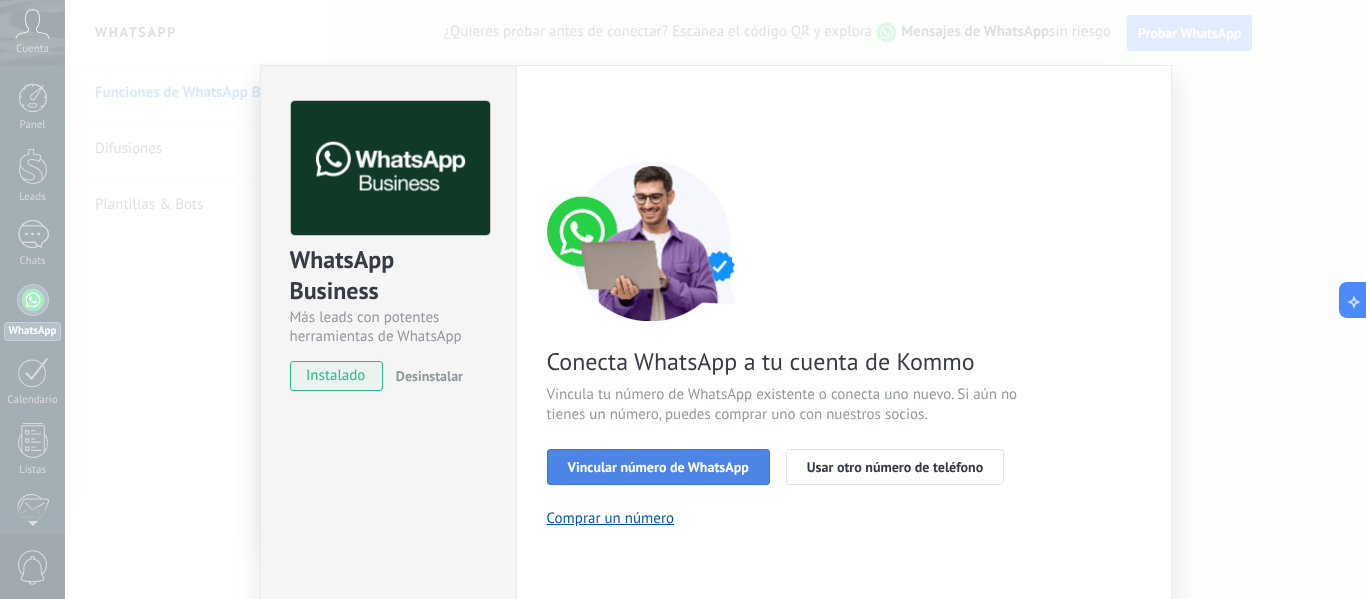 click on "Vincular número de WhatsApp" at bounding box center (658, 467) 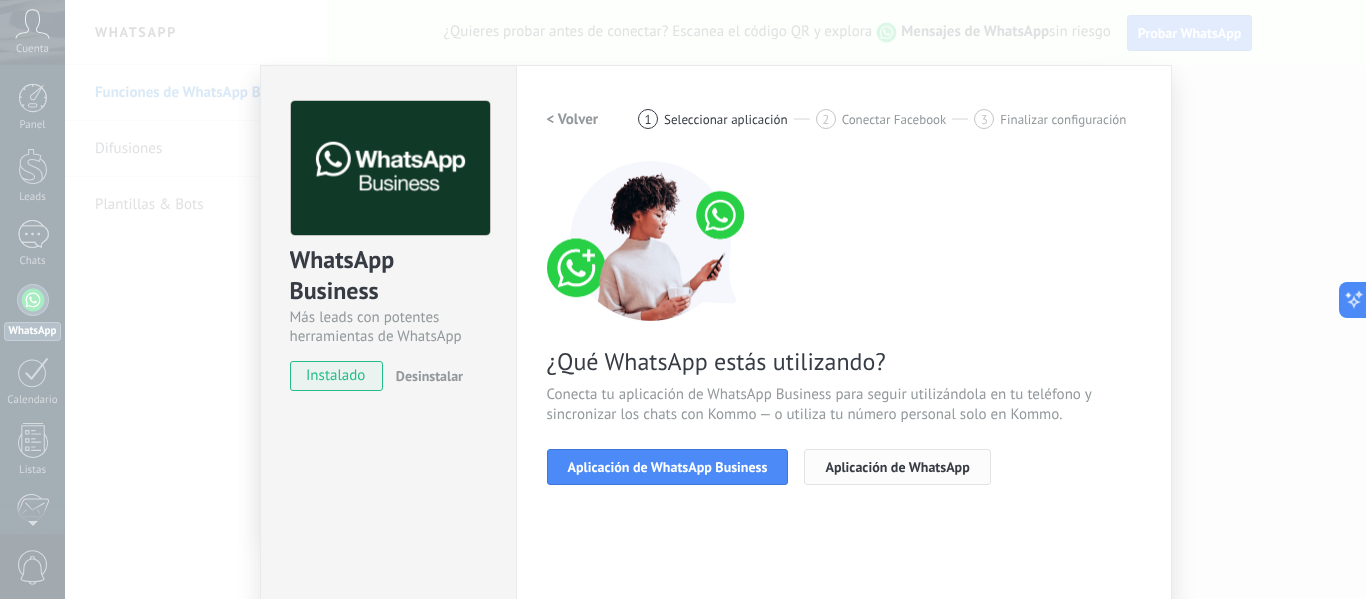 click on "Aplicación de WhatsApp" at bounding box center (897, 467) 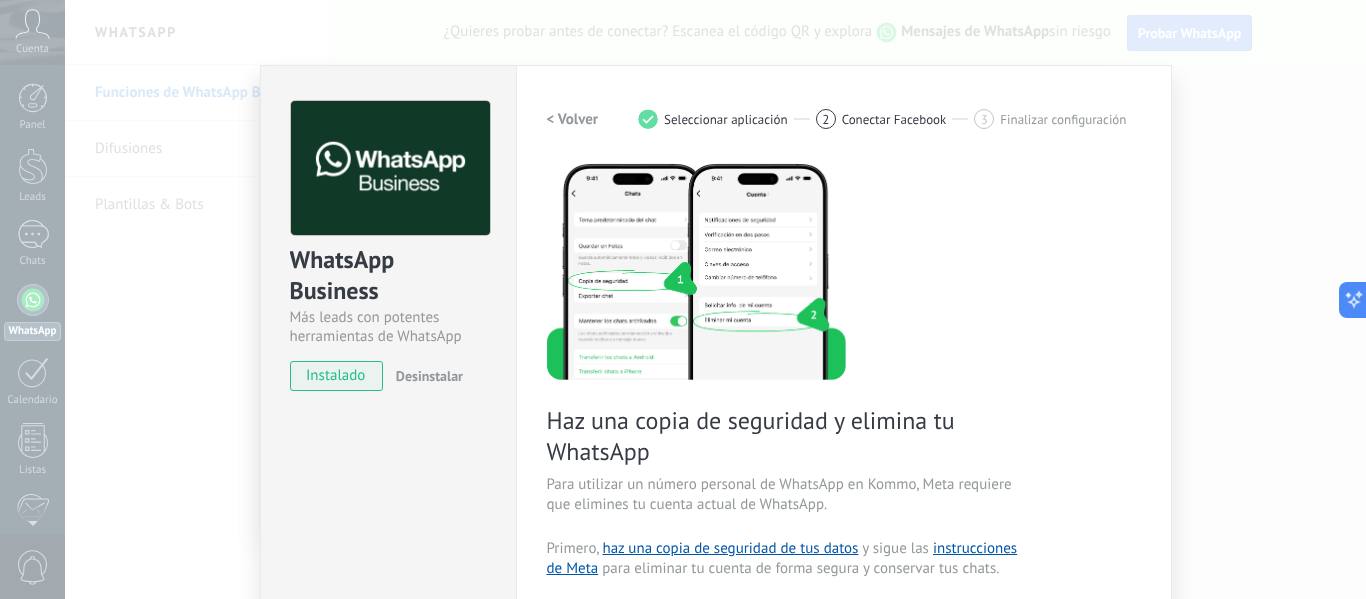 click on "< Volver" at bounding box center [573, 119] 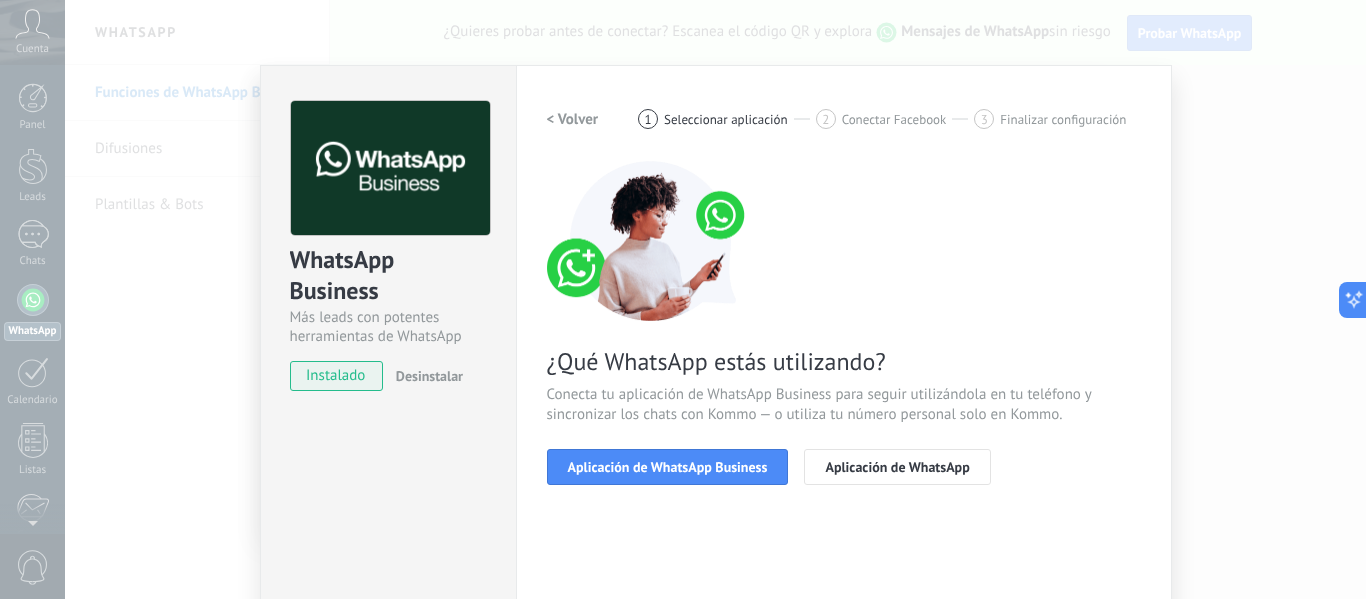 click on "< Volver" at bounding box center (573, 119) 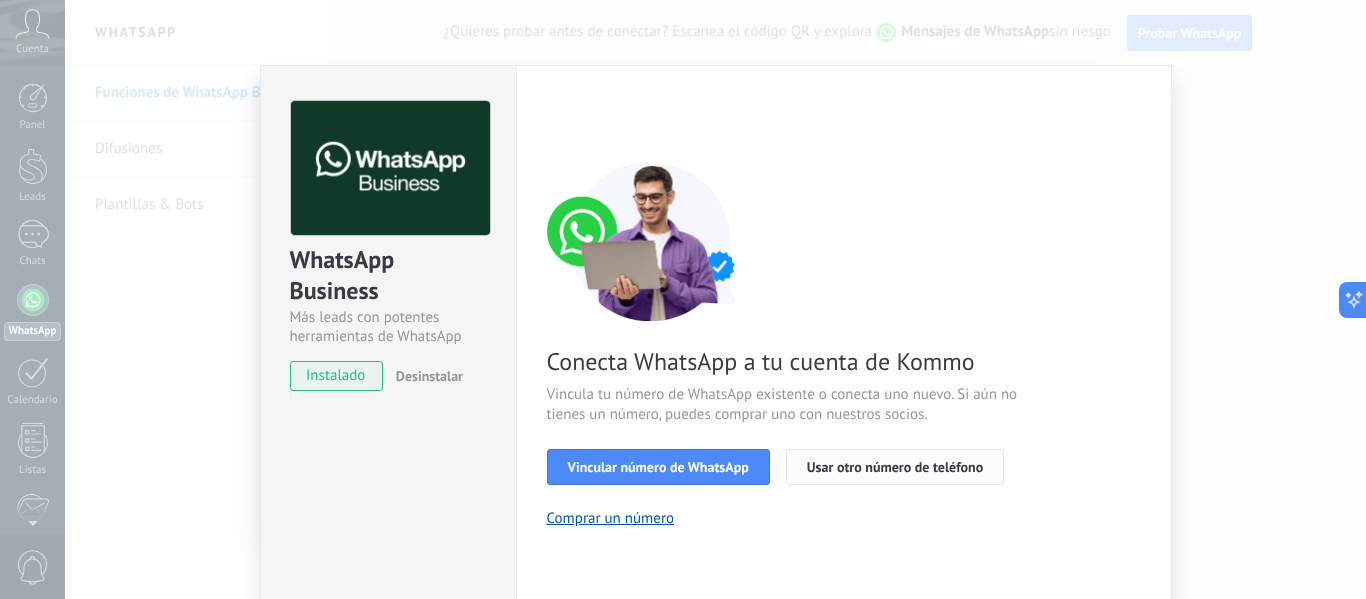 click on "Usar otro número de teléfono" at bounding box center (895, 467) 